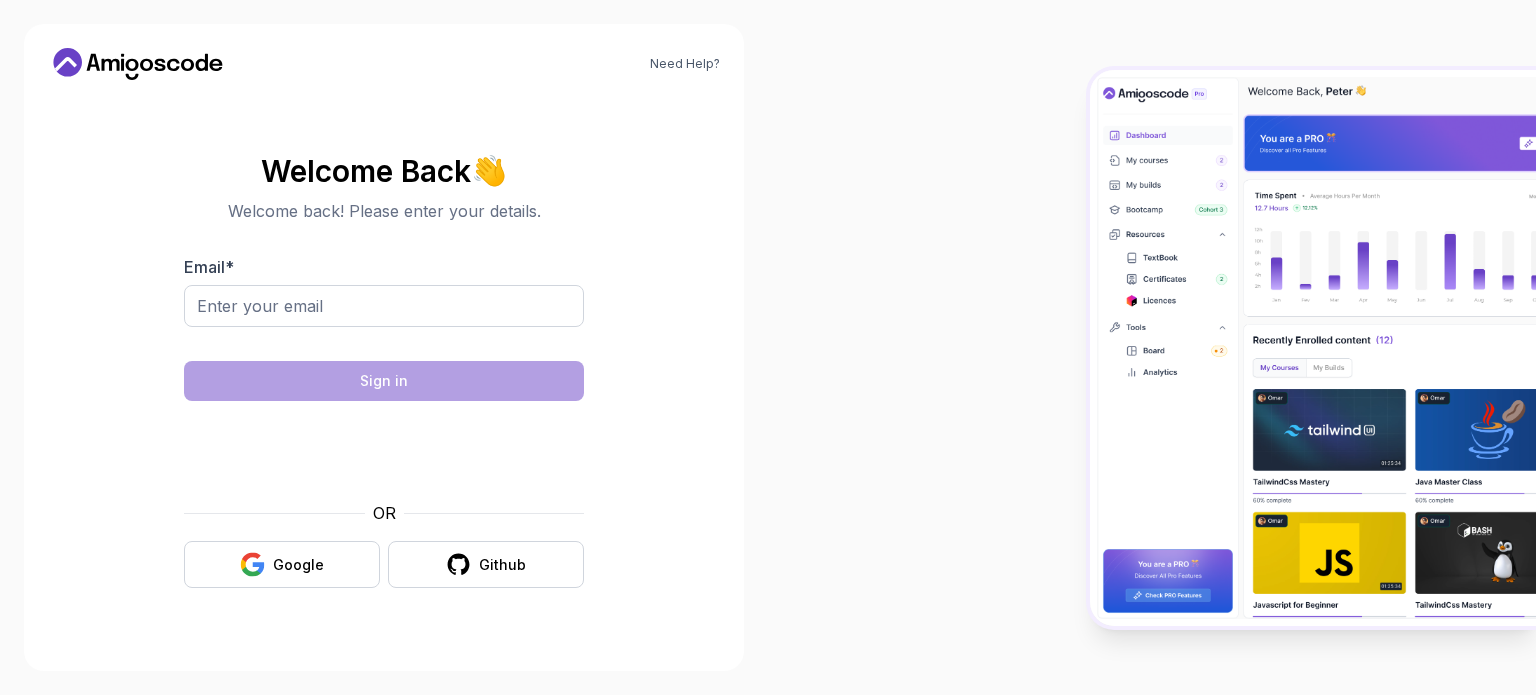 scroll, scrollTop: 0, scrollLeft: 0, axis: both 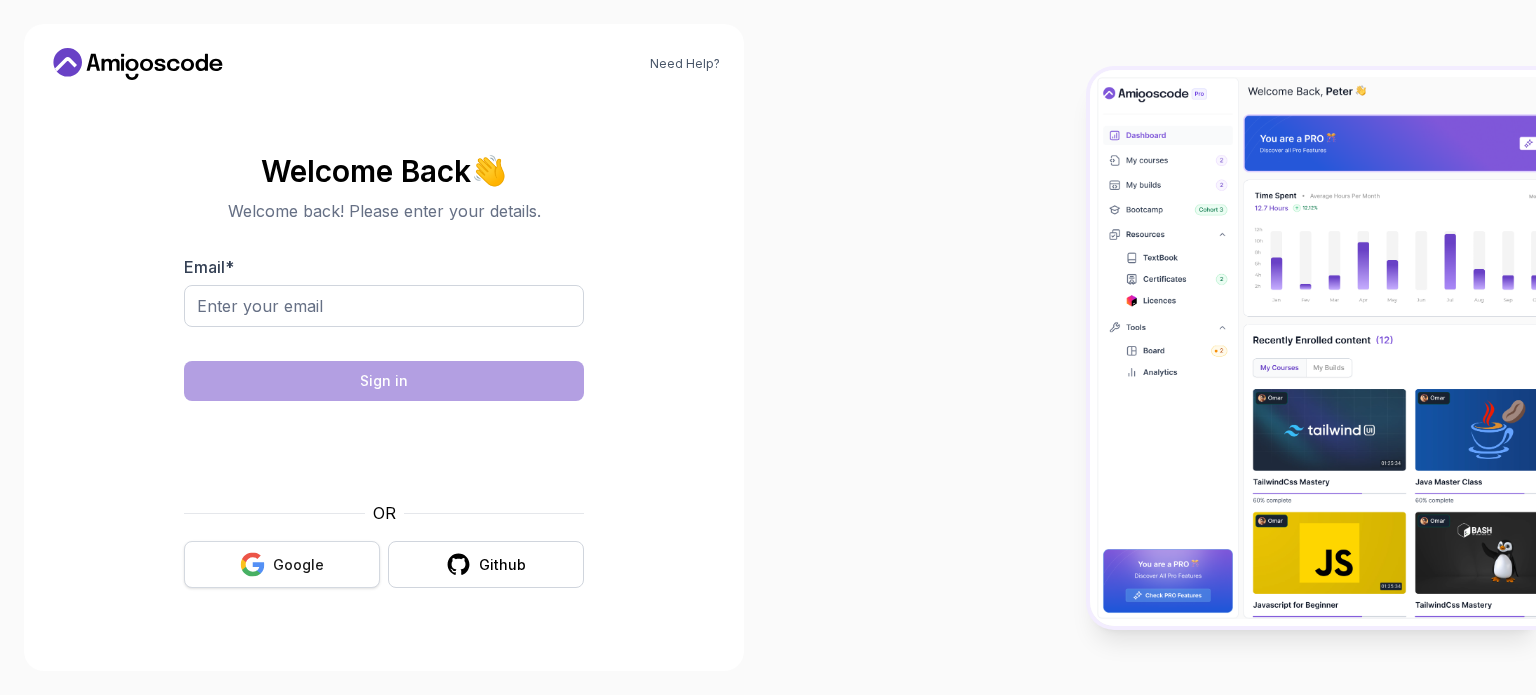 click on "Google" at bounding box center (298, 565) 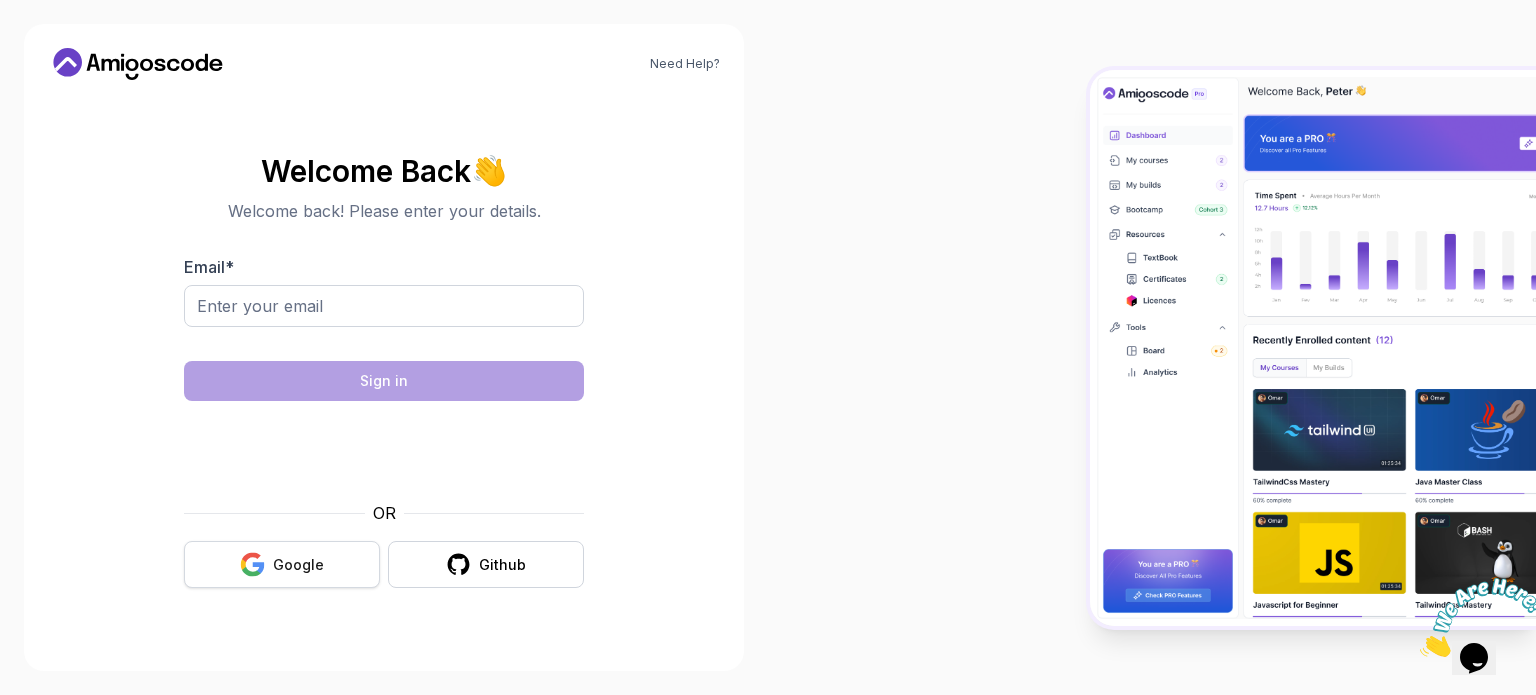 scroll, scrollTop: 0, scrollLeft: 0, axis: both 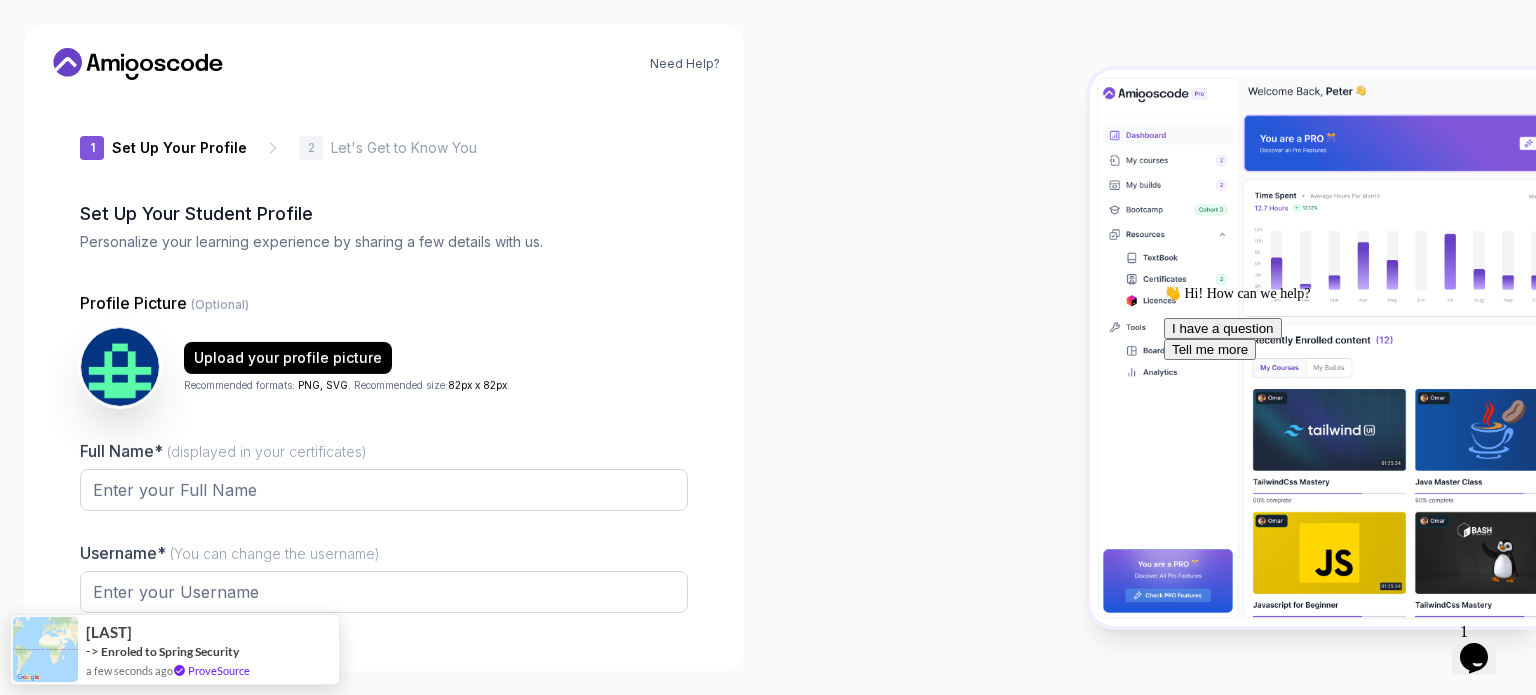 type on "boldbadger67f4e" 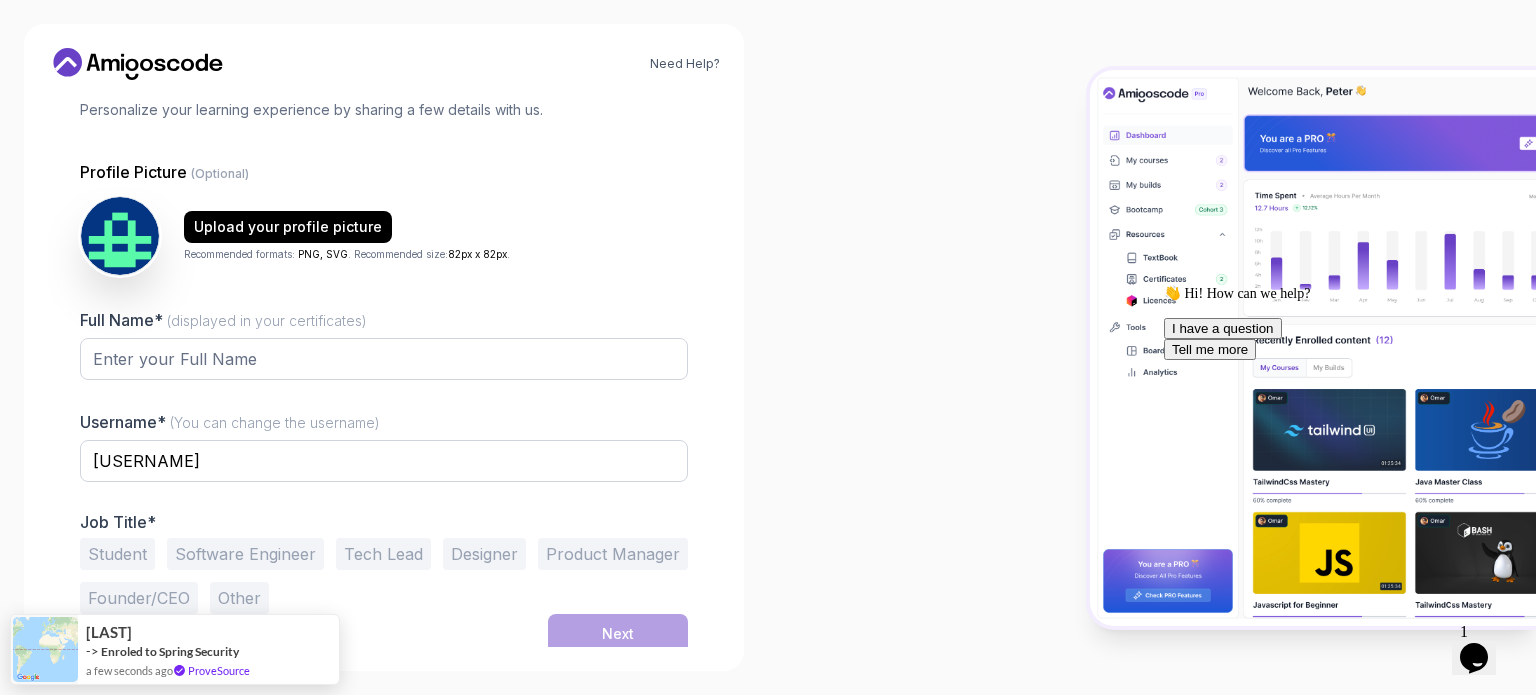 scroll, scrollTop: 138, scrollLeft: 0, axis: vertical 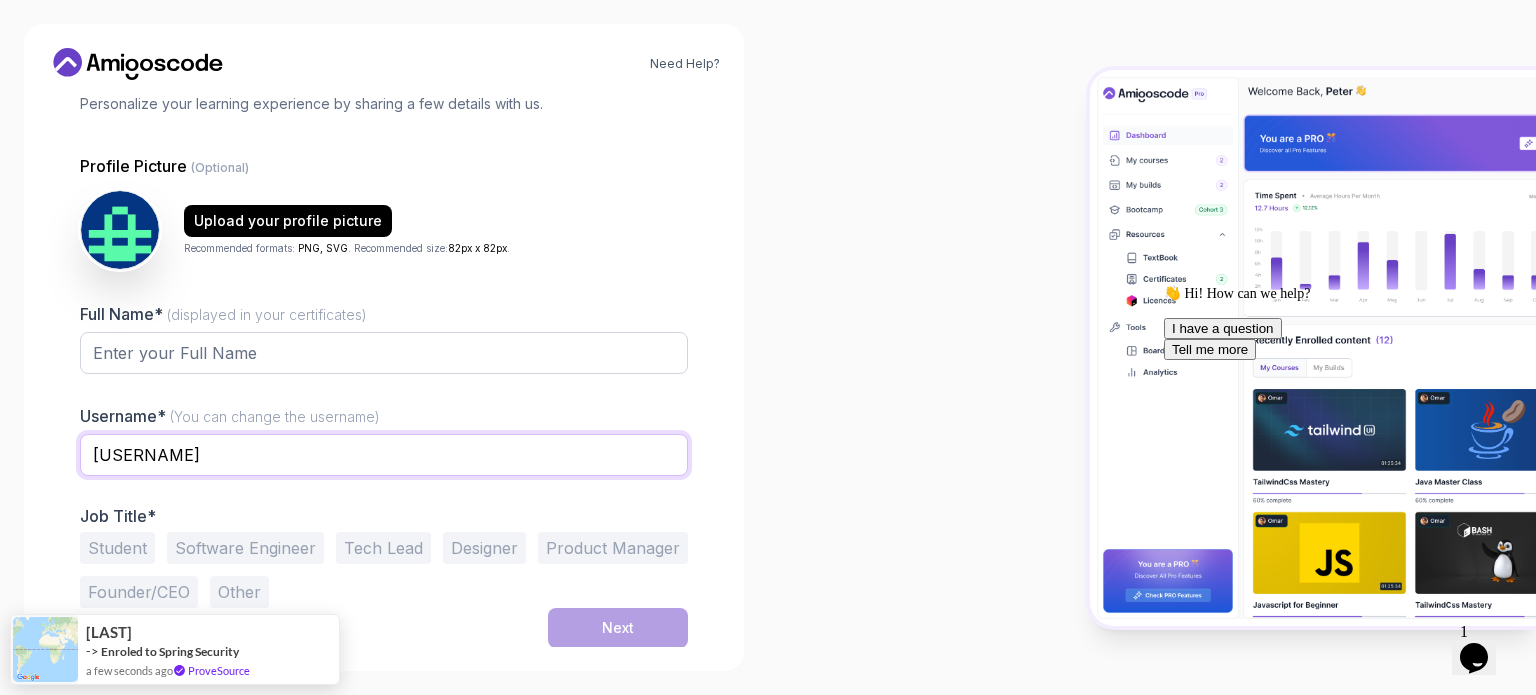 click on "boldbadger67f4e" at bounding box center [384, 455] 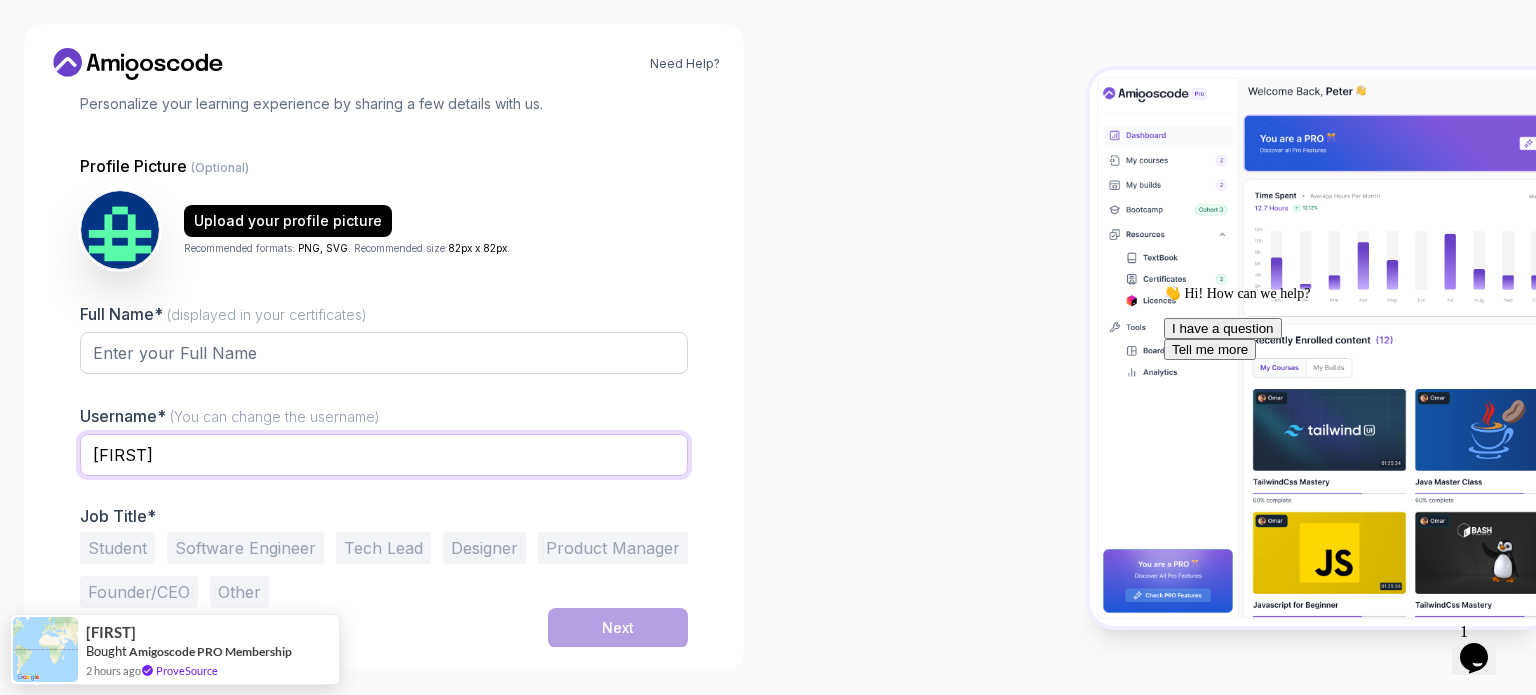type on "Kartikeya" 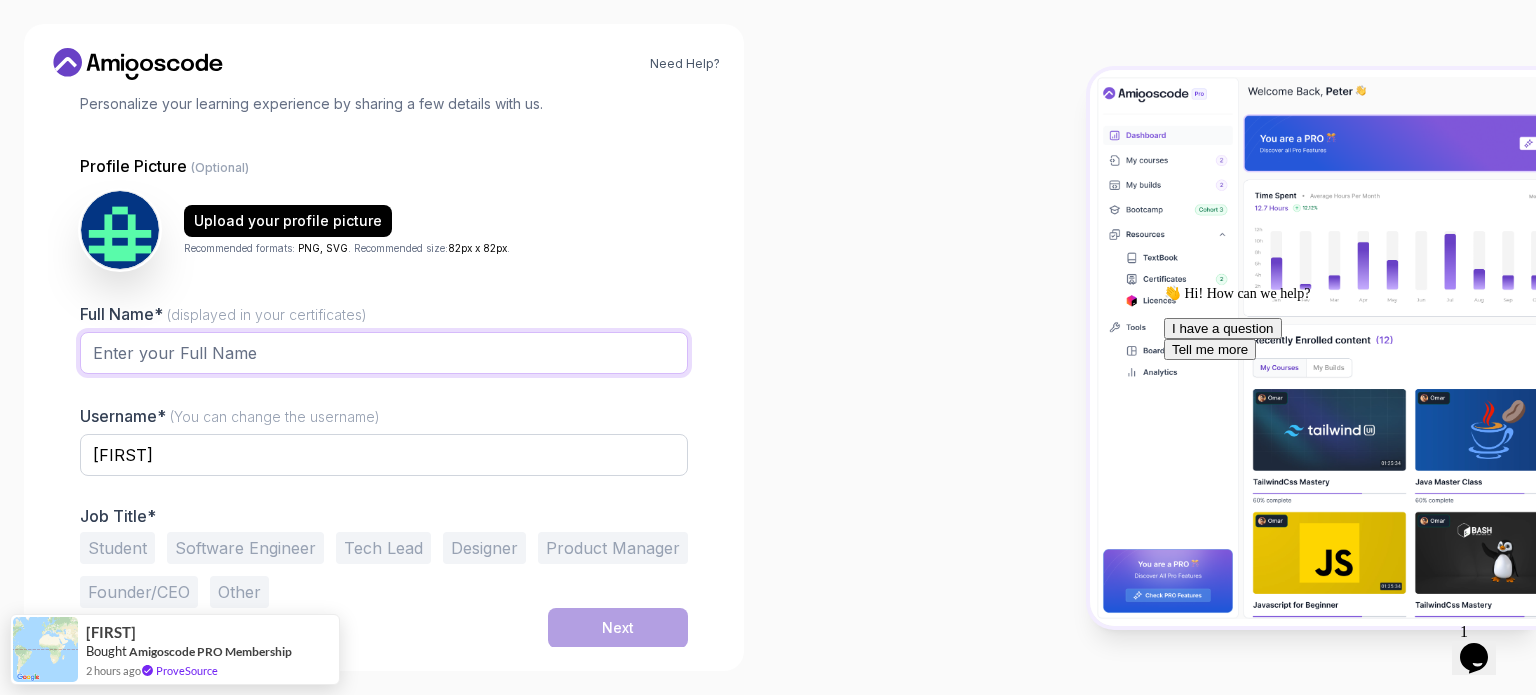 click on "Full Name*   (displayed in your certificates)" at bounding box center [384, 353] 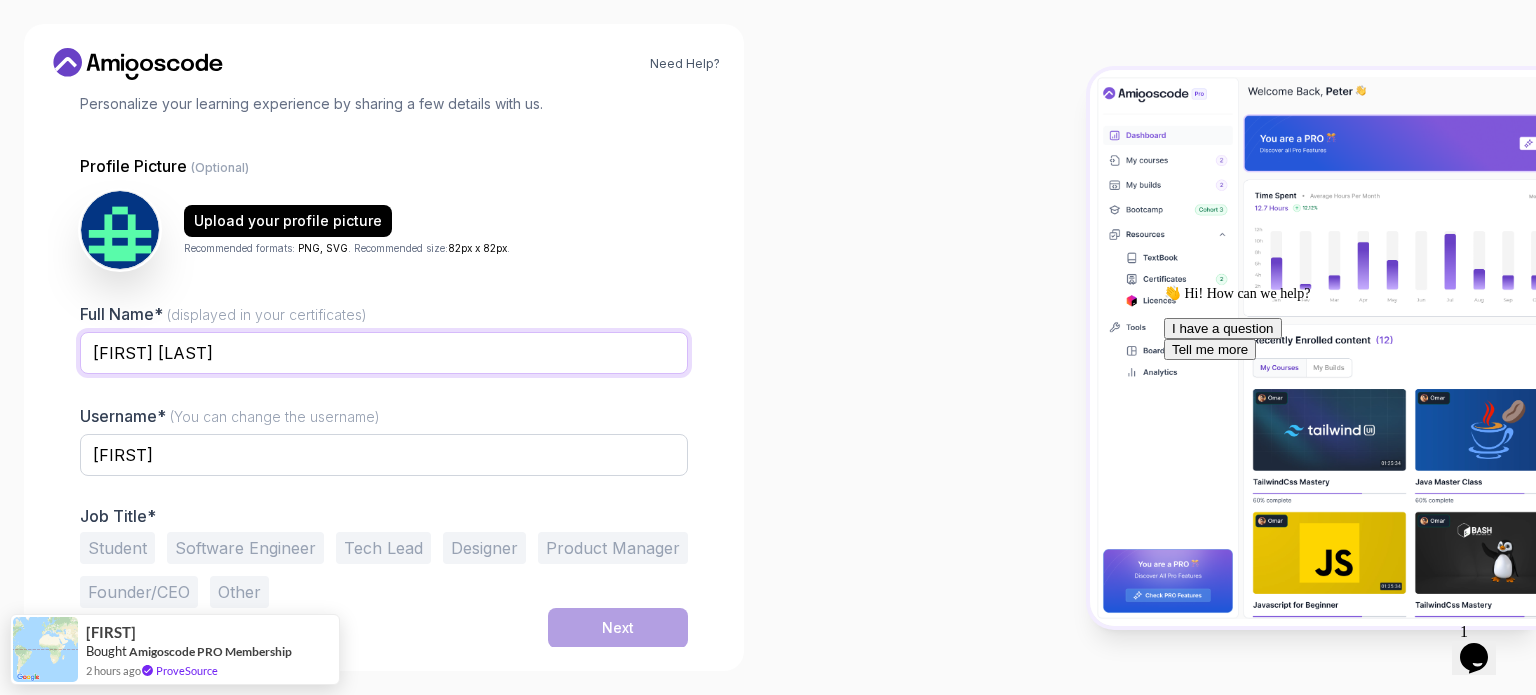 type on "[FIRST] [LAST]" 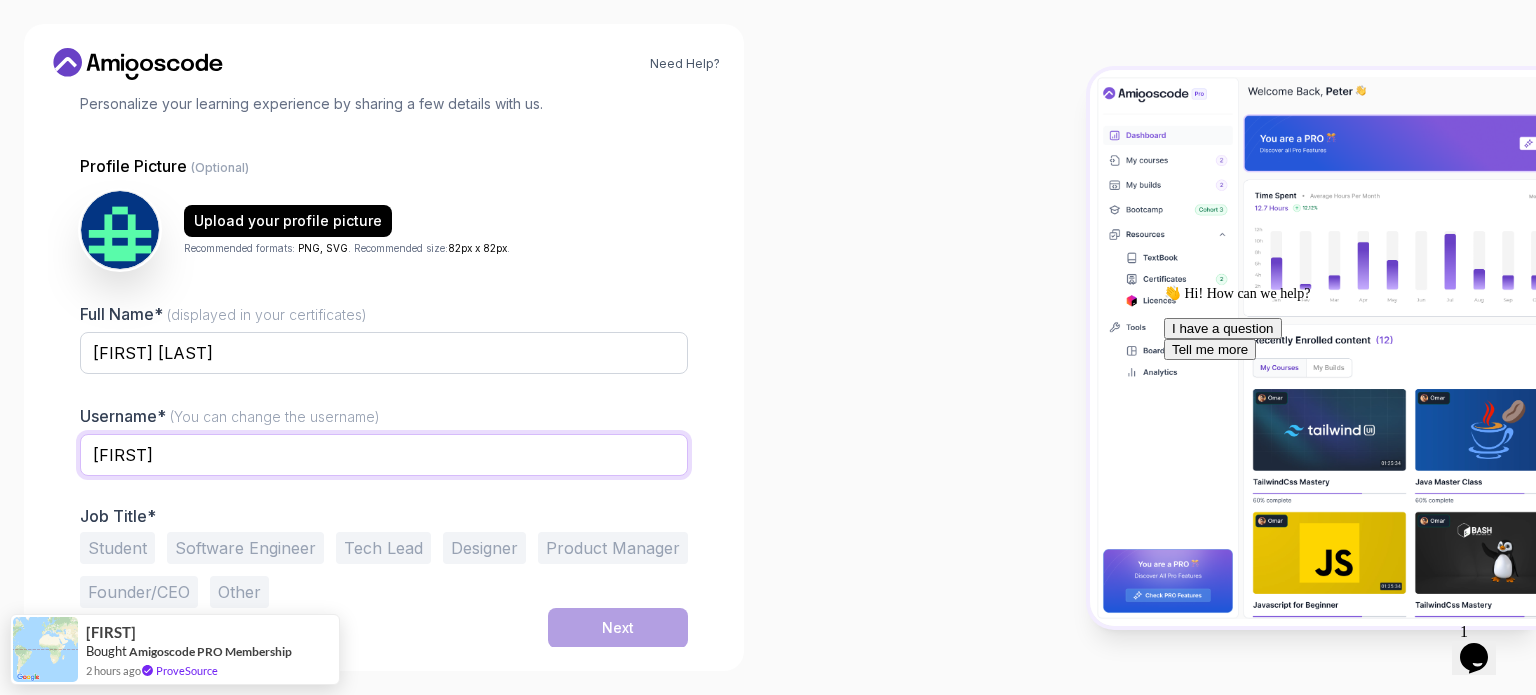 click on "Kartikeya" at bounding box center (384, 455) 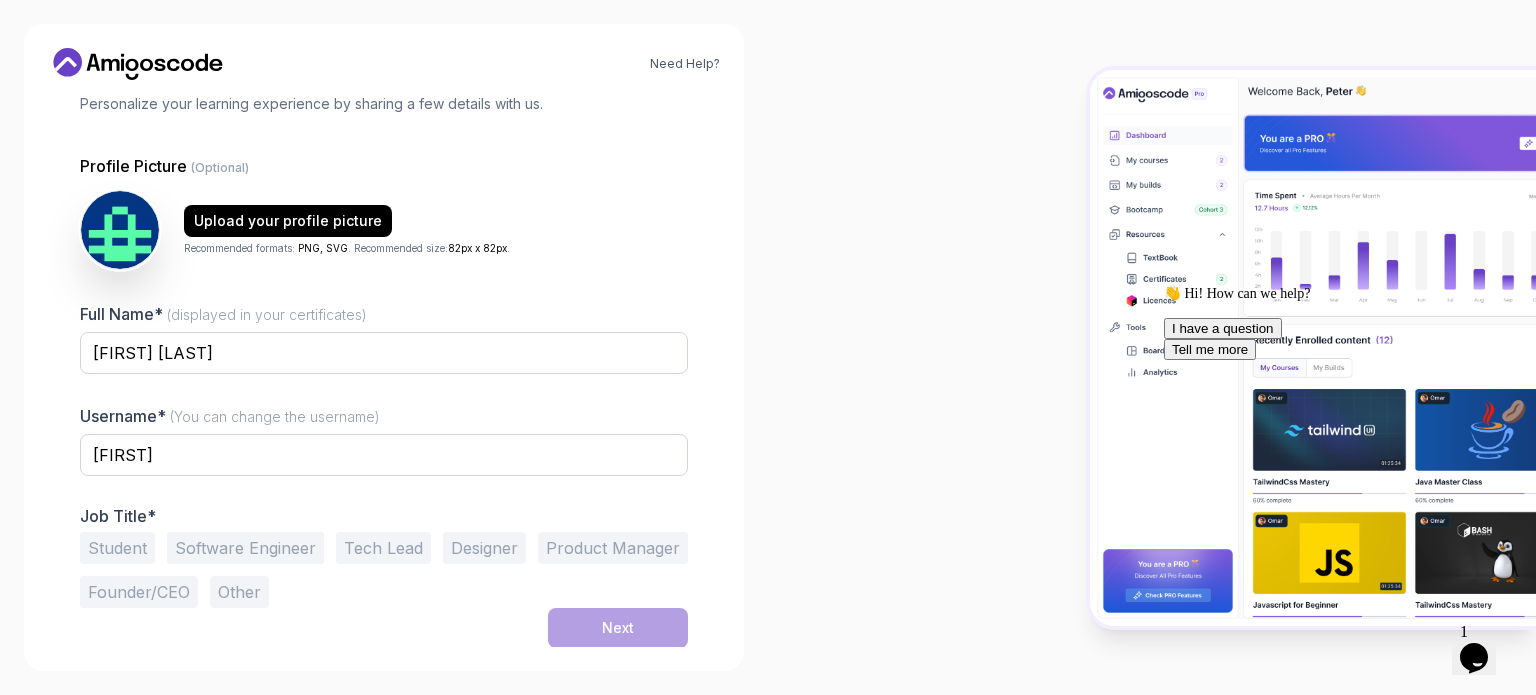 click on "Student" at bounding box center (117, 548) 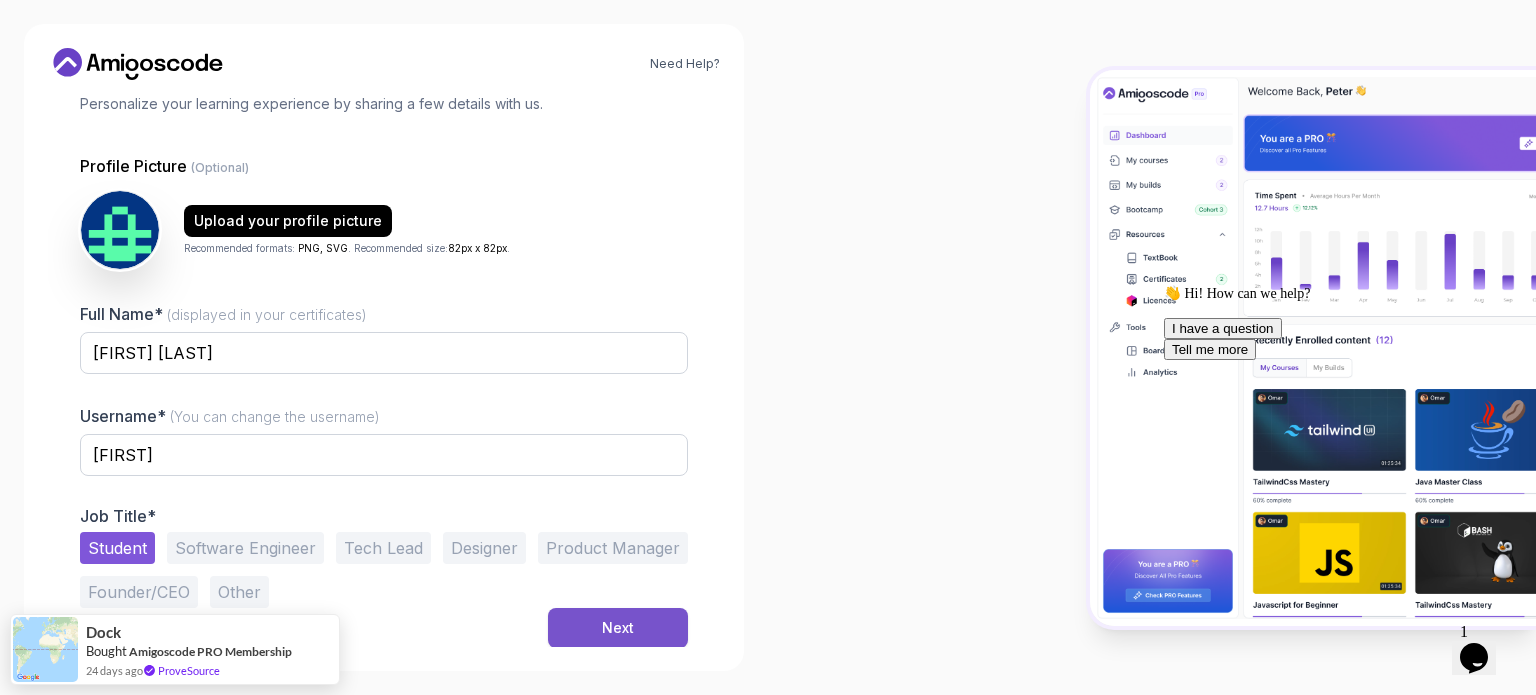 click on "Next" at bounding box center [618, 628] 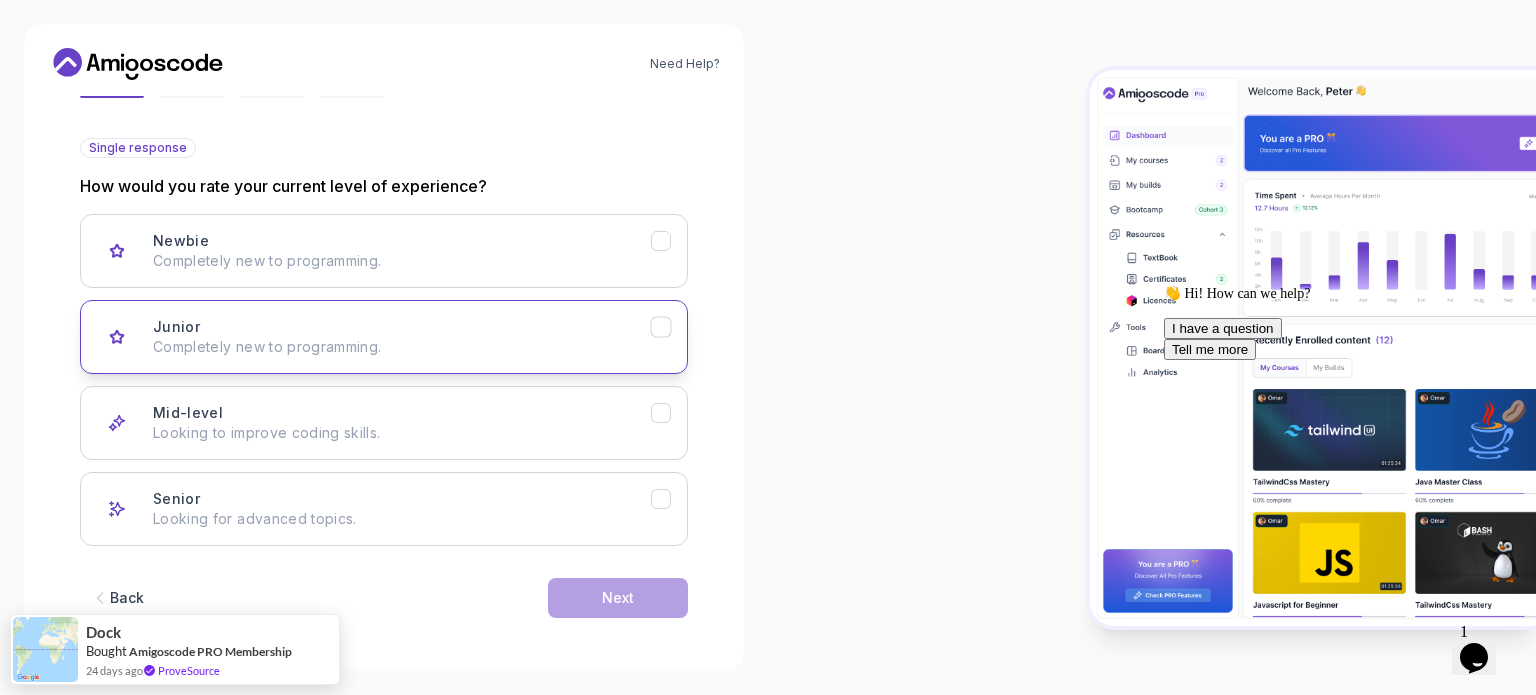 scroll, scrollTop: 200, scrollLeft: 0, axis: vertical 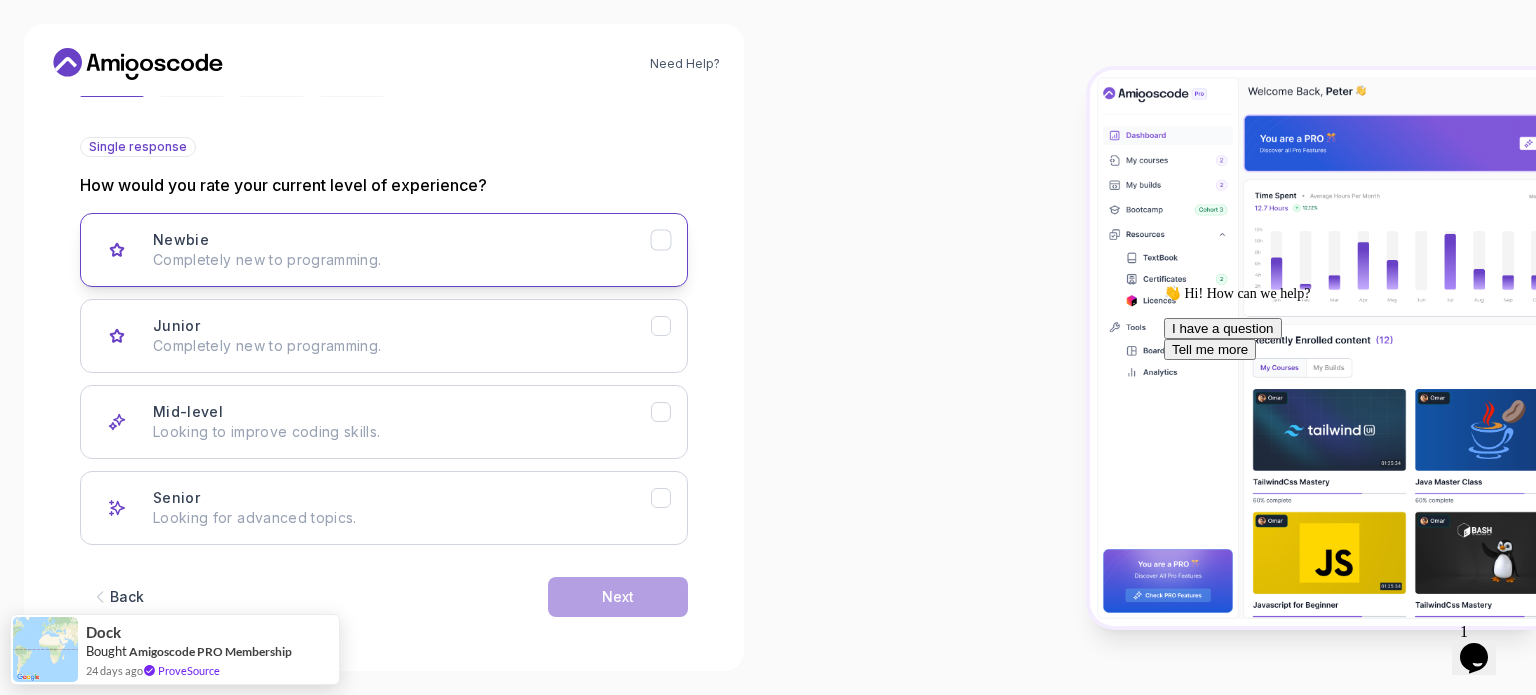 click on "Newbie Completely new to programming." at bounding box center (384, 250) 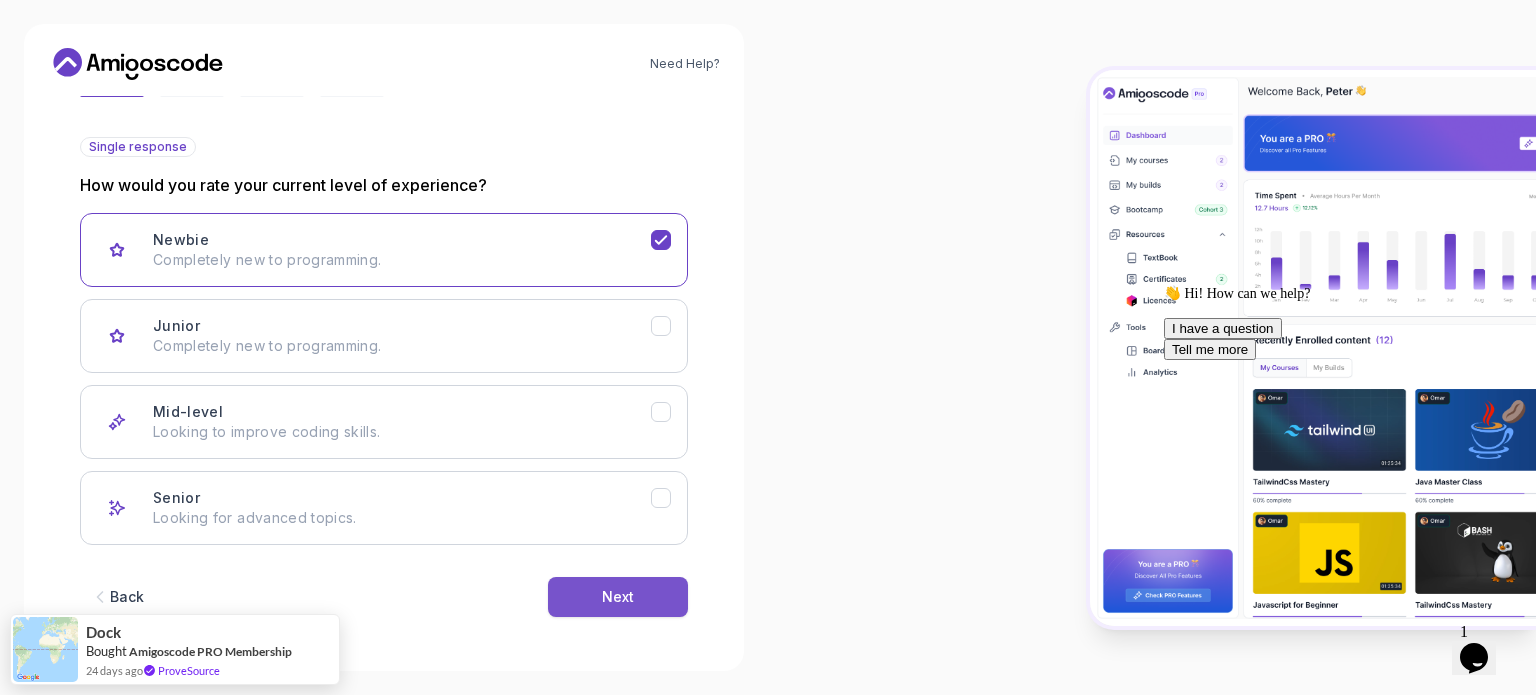 click on "Next" at bounding box center [618, 597] 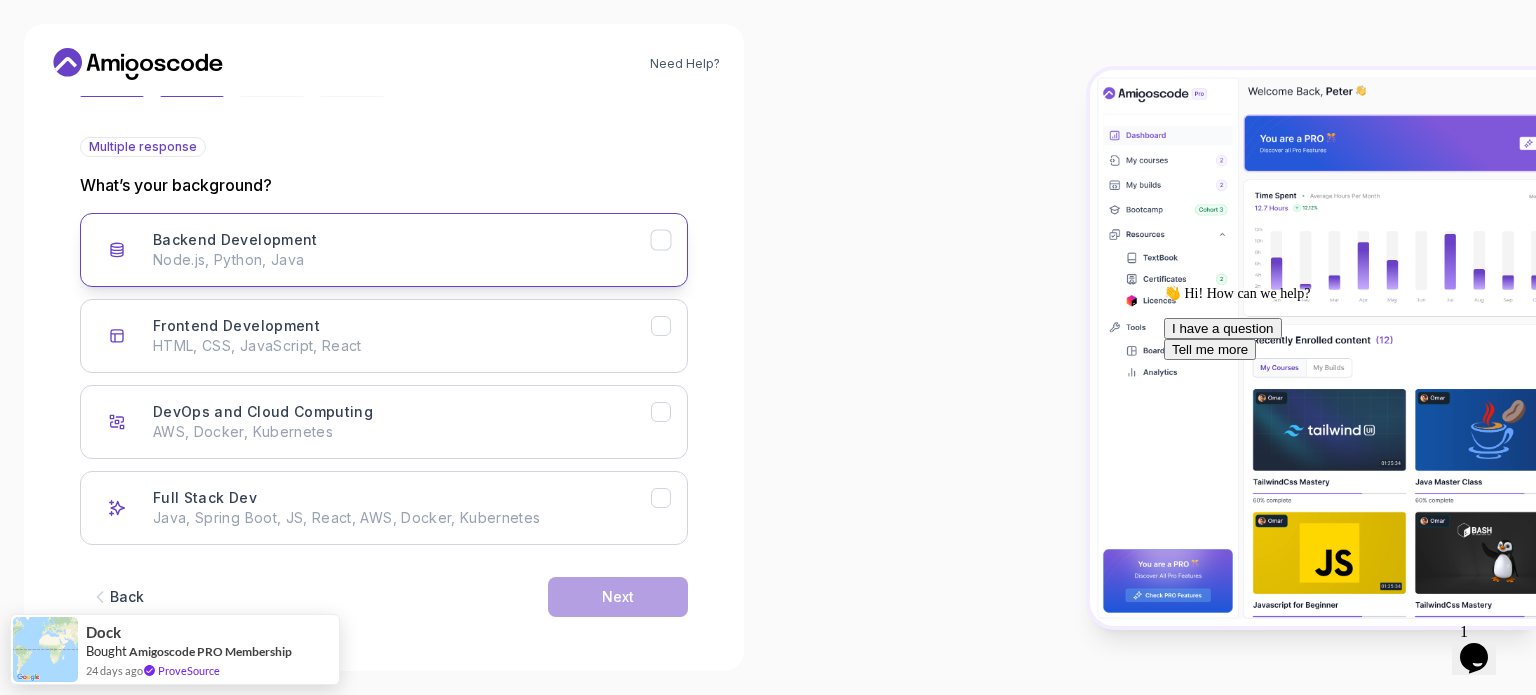 click on "Node.js, Python, Java" at bounding box center [402, 260] 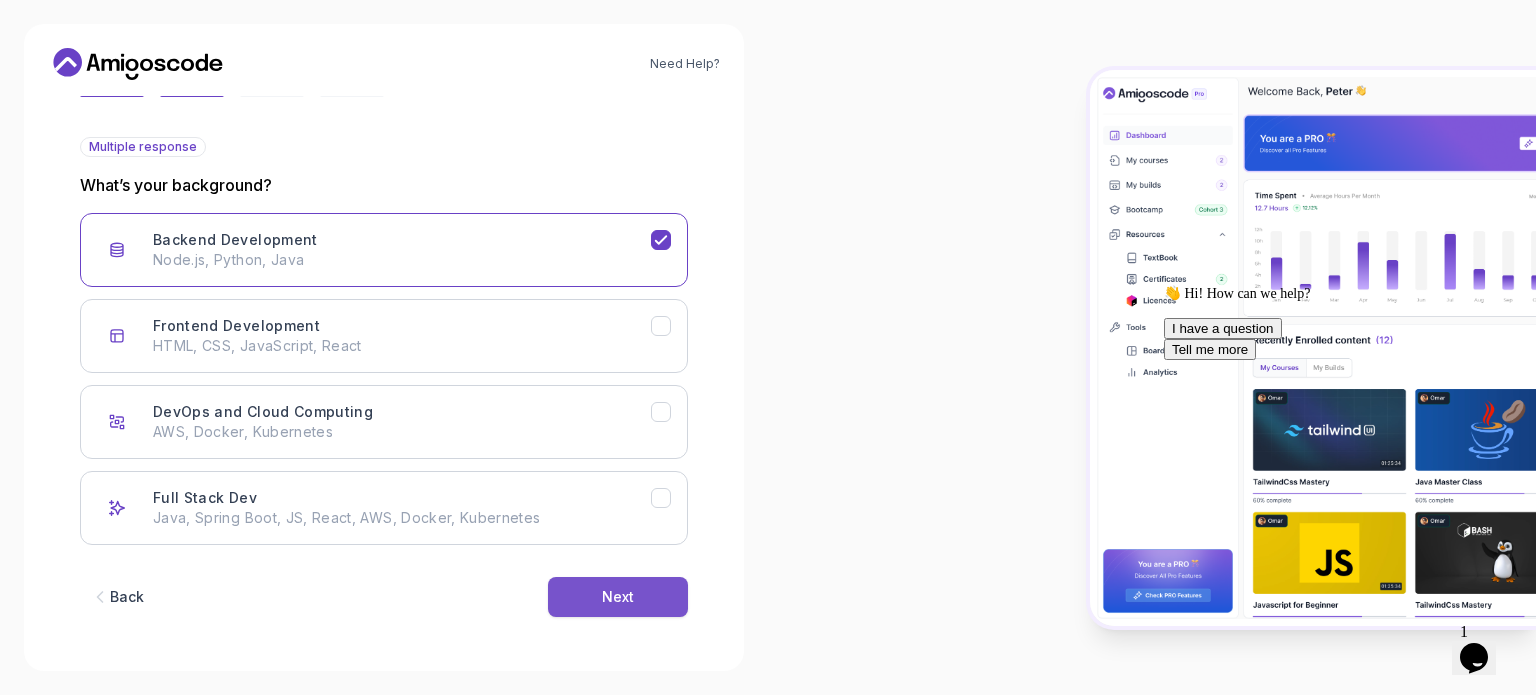 click on "Next" at bounding box center [618, 597] 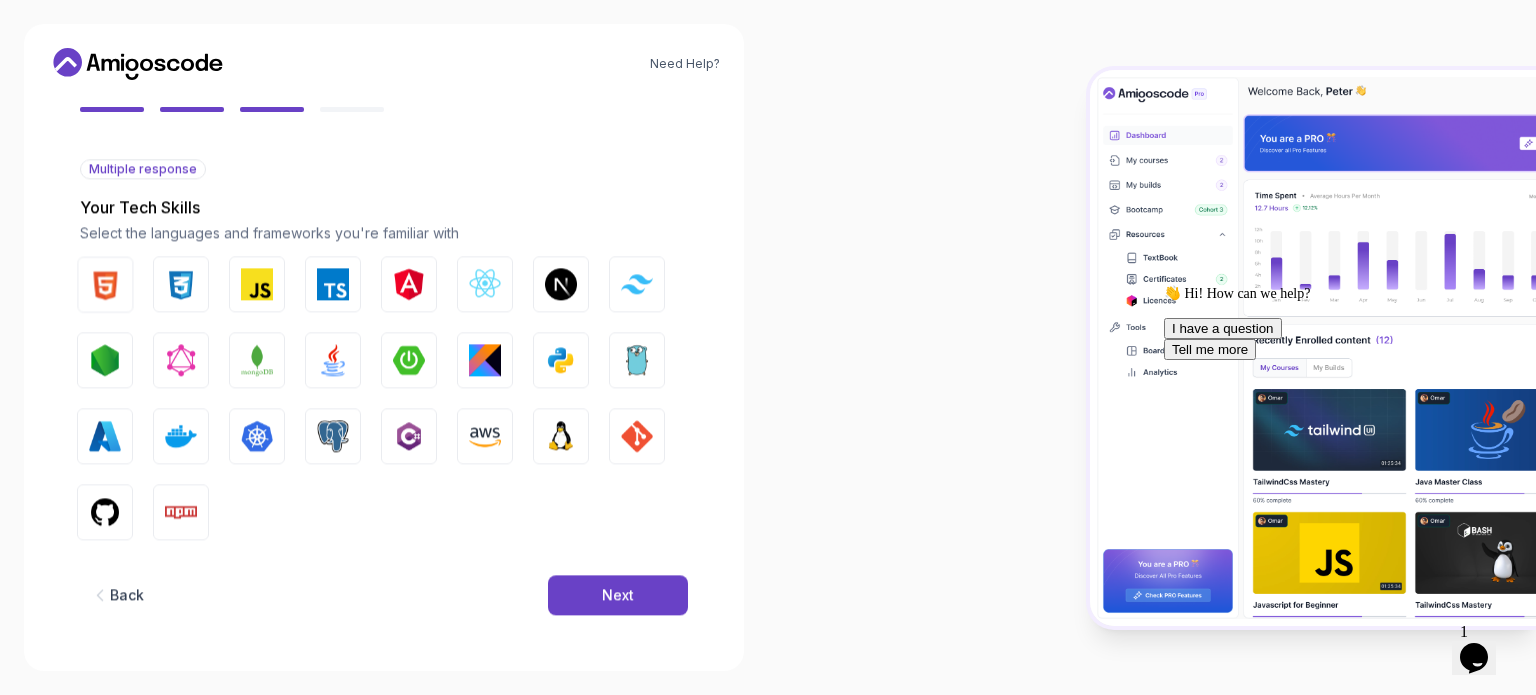scroll, scrollTop: 177, scrollLeft: 0, axis: vertical 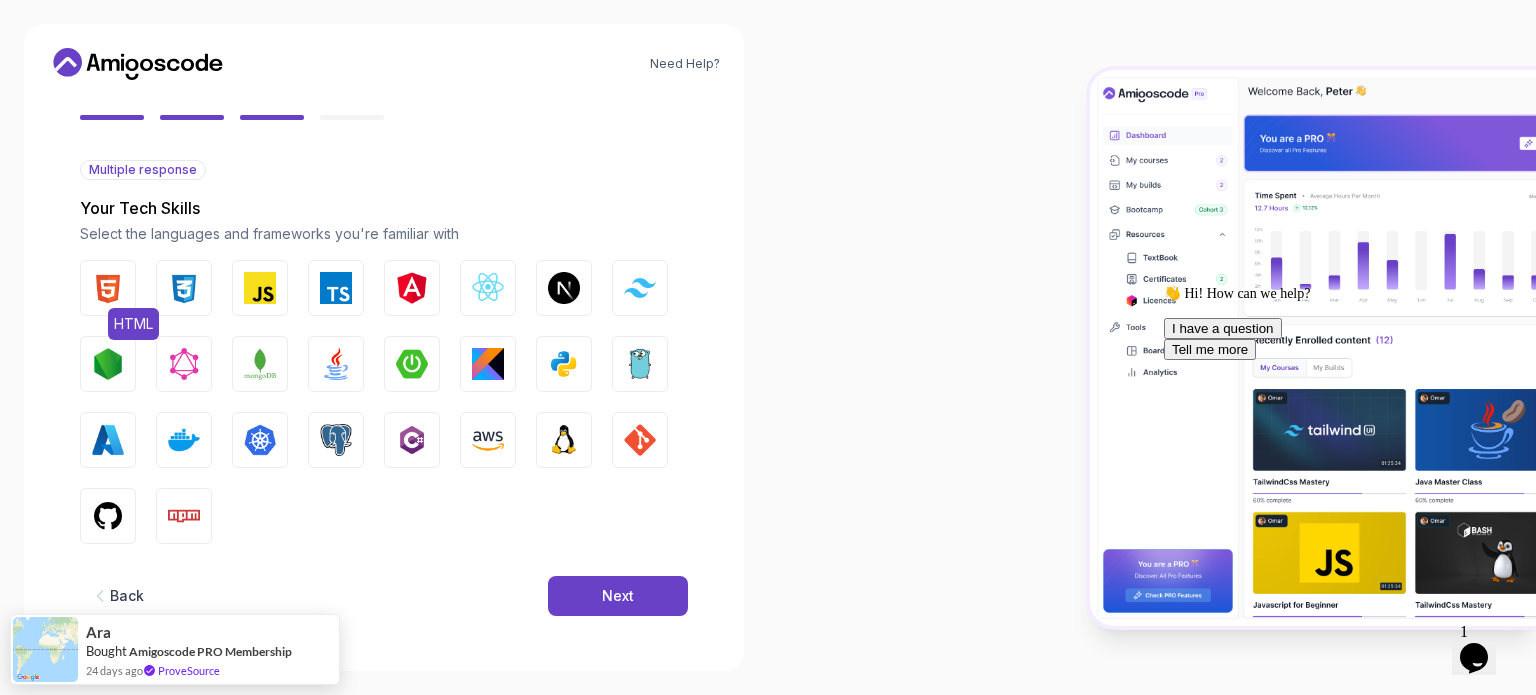 click on "HTML" at bounding box center (108, 288) 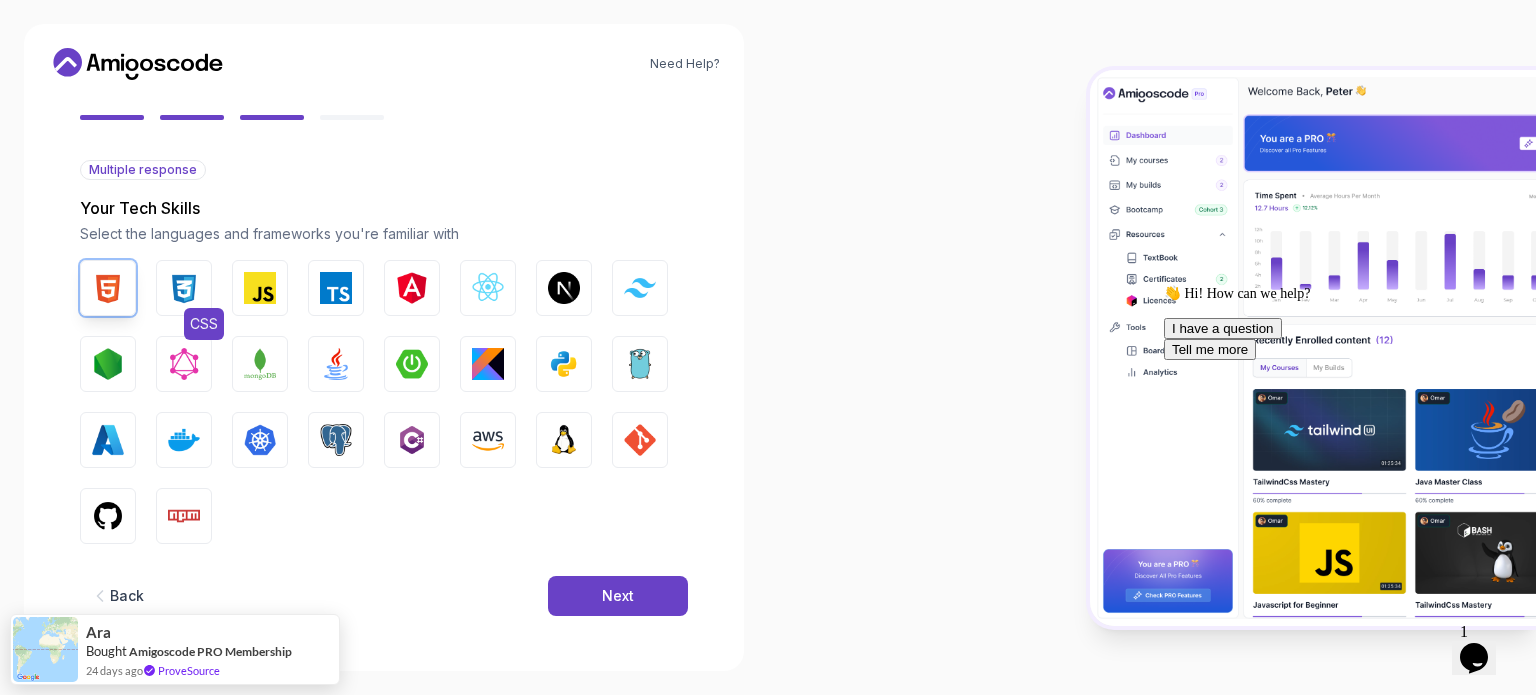click at bounding box center [184, 288] 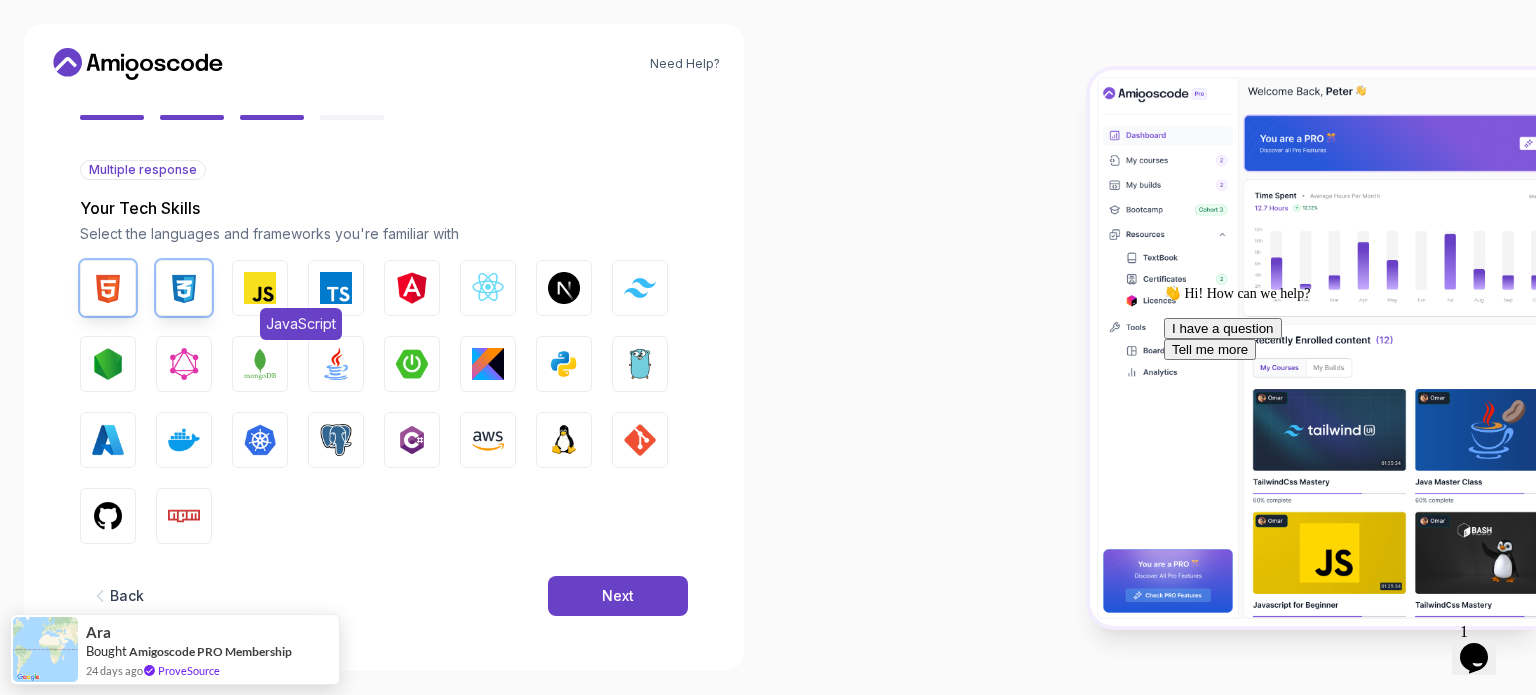 click at bounding box center [260, 288] 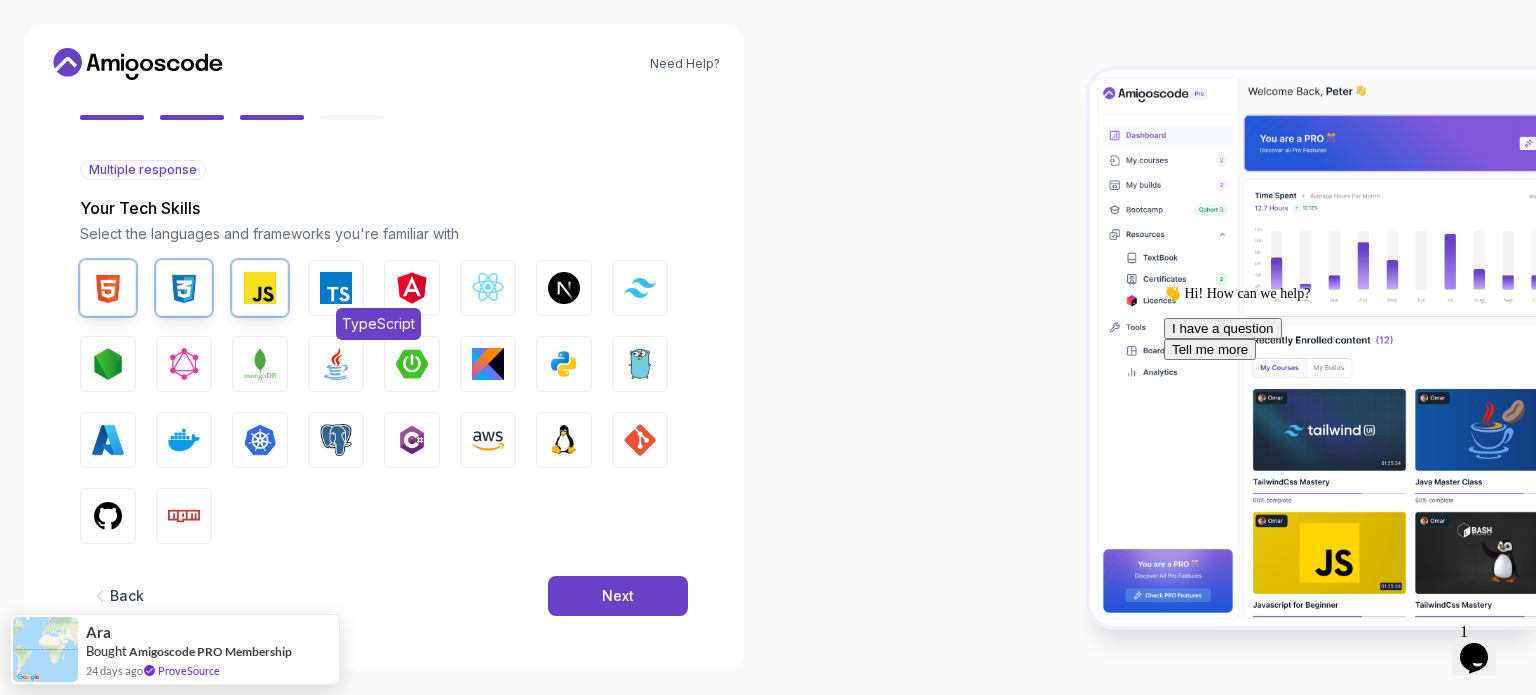 click at bounding box center [336, 288] 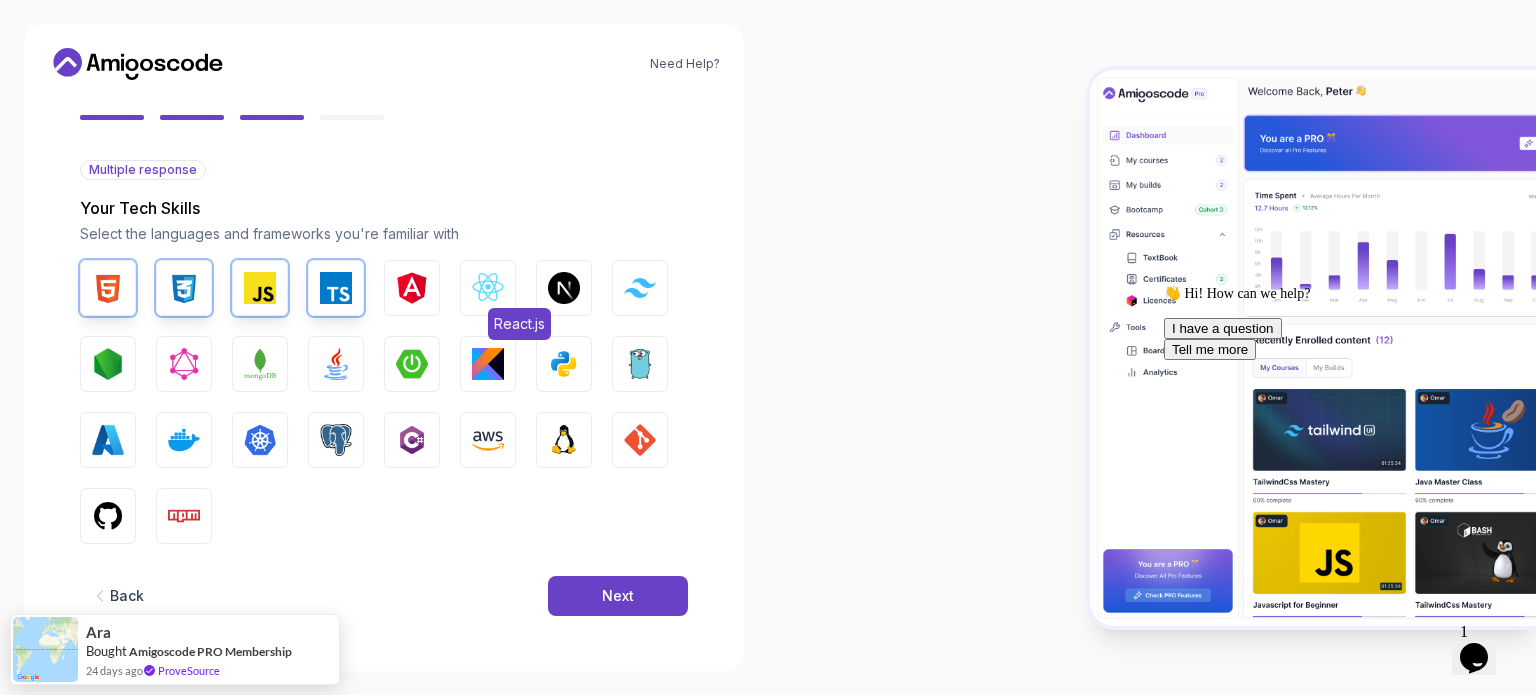 click on "React.js" at bounding box center [488, 288] 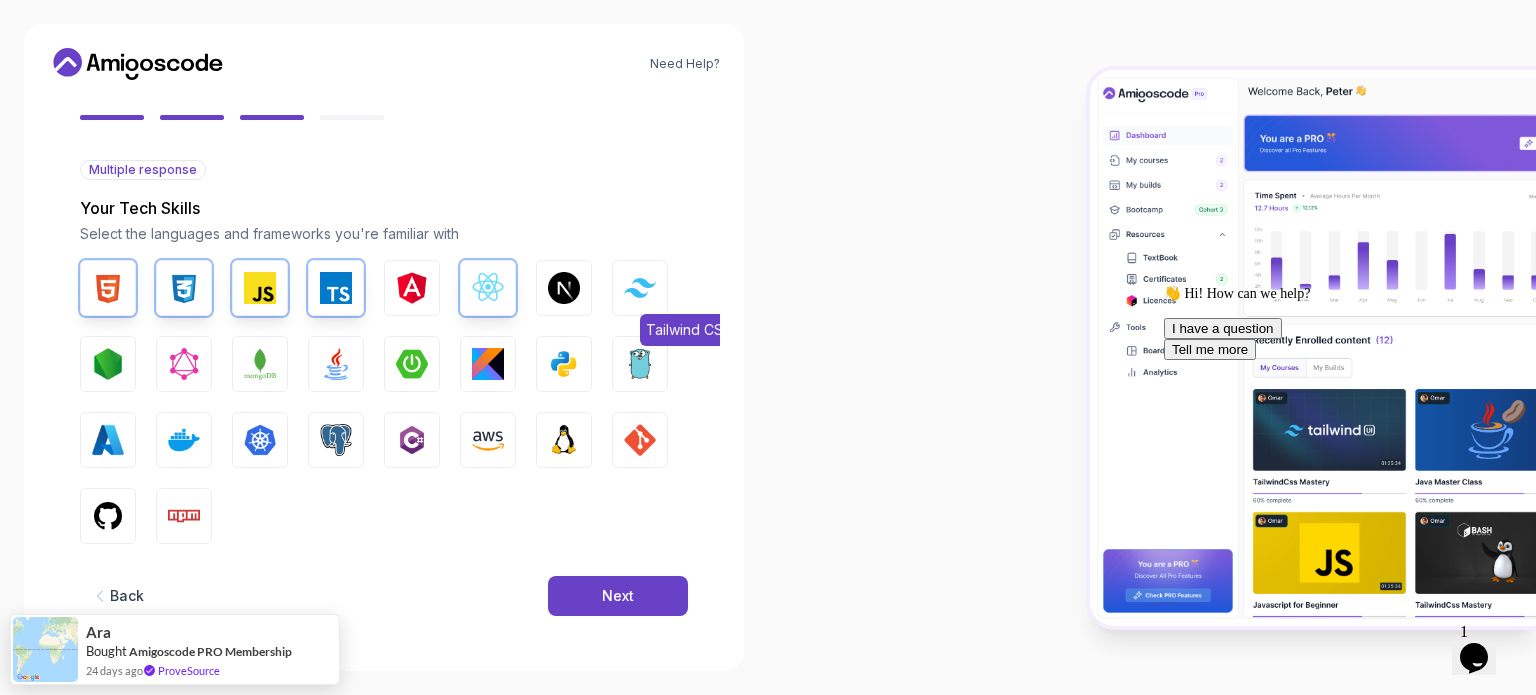 click on "Tailwind CSS" at bounding box center (640, 288) 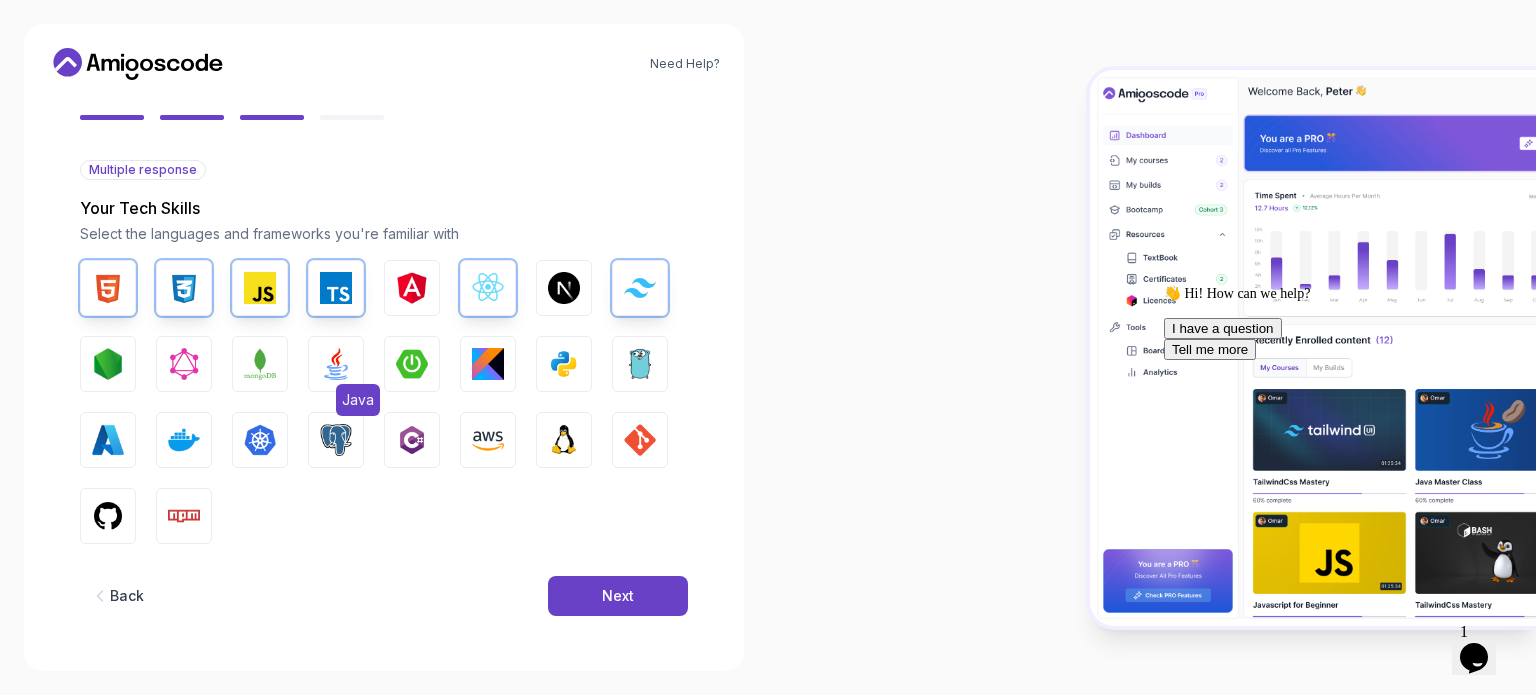 click at bounding box center (336, 364) 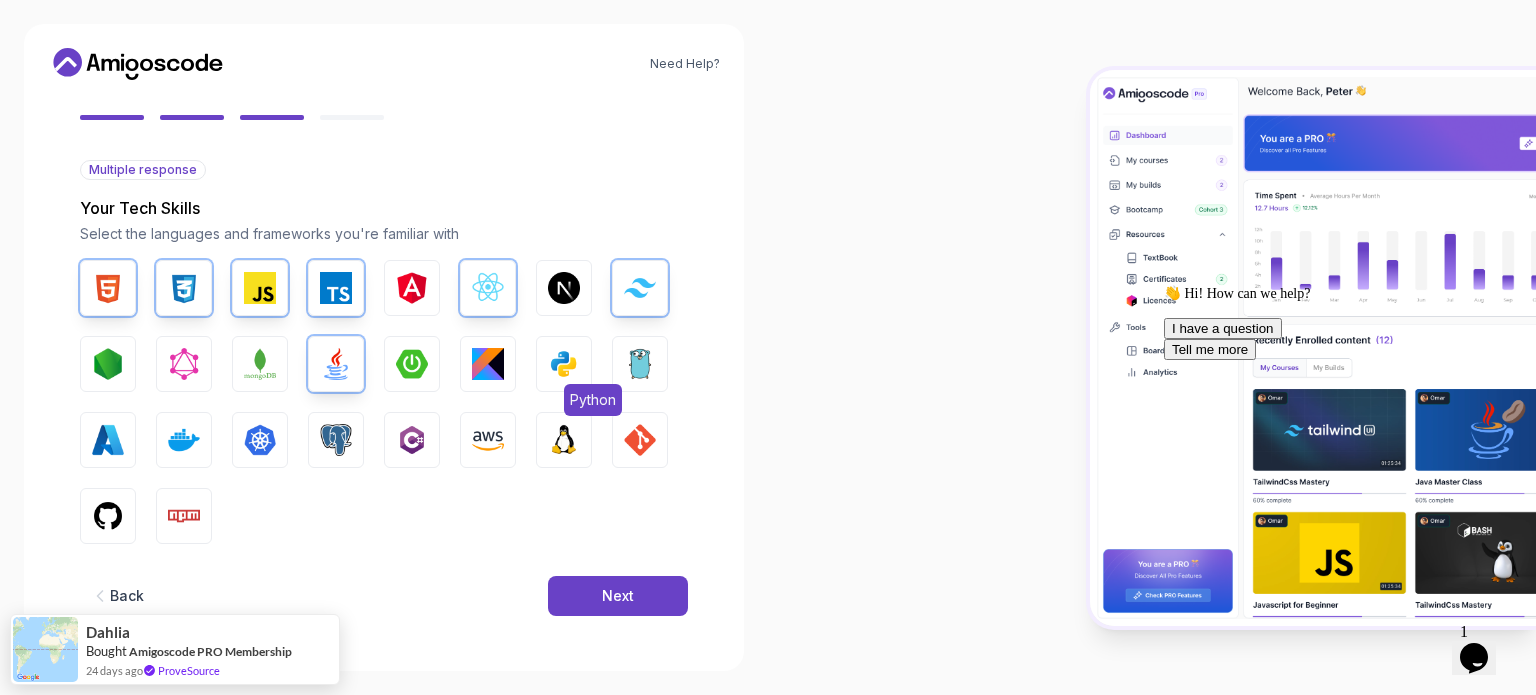 click at bounding box center [564, 364] 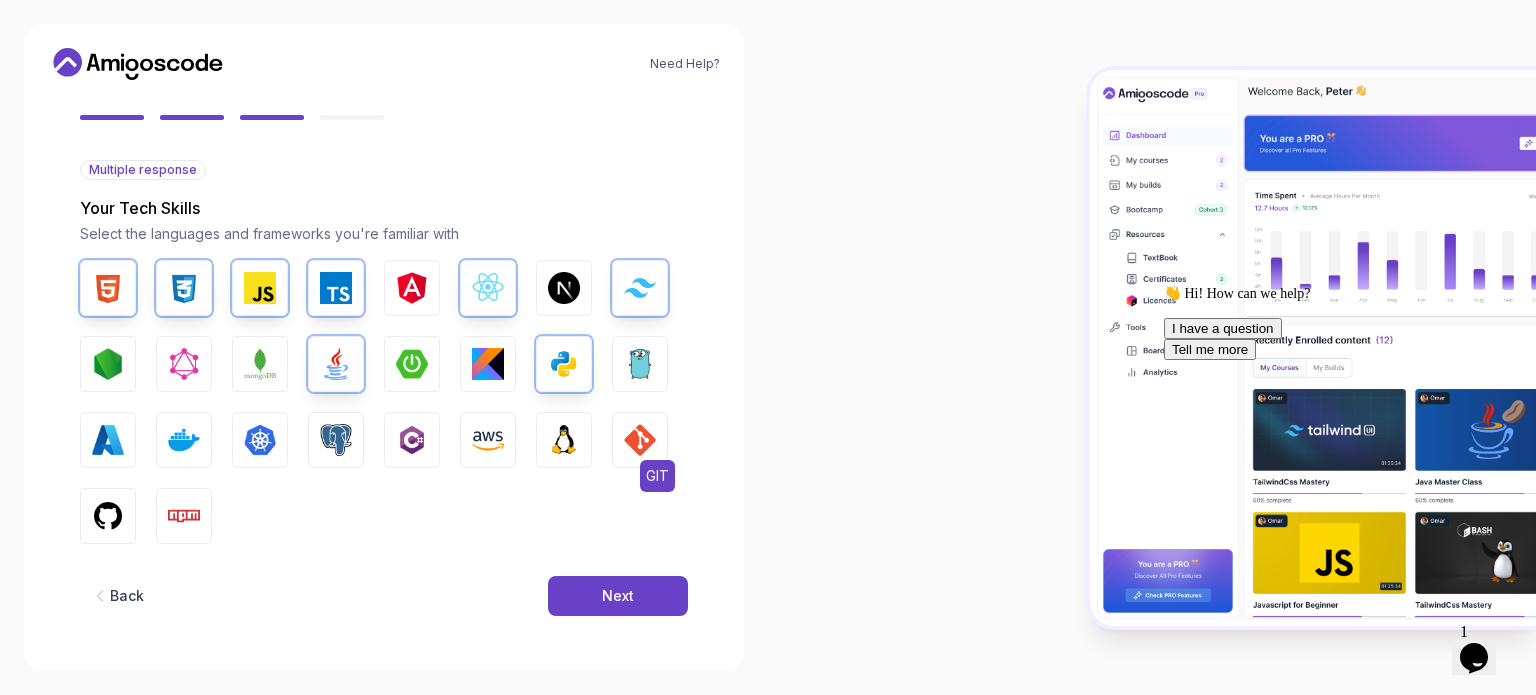 click at bounding box center (640, 440) 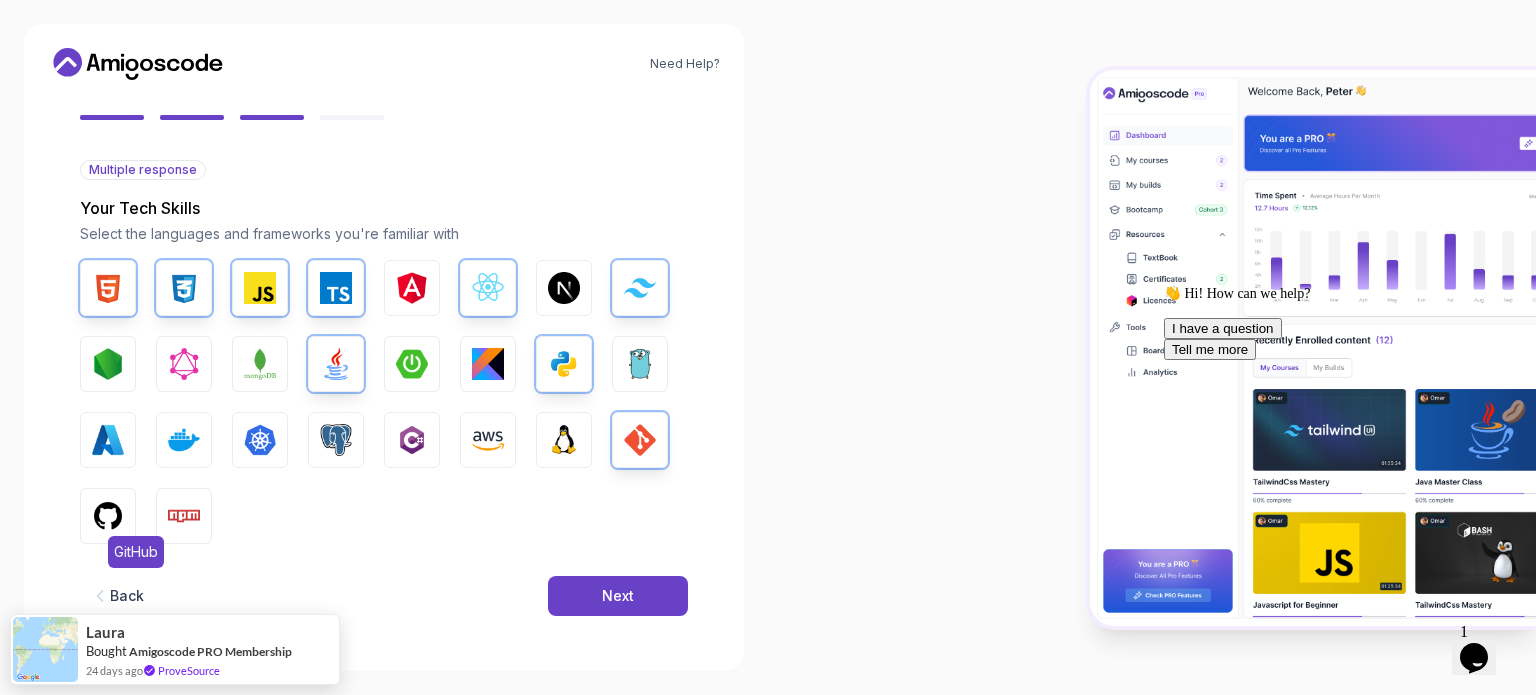 click at bounding box center (108, 516) 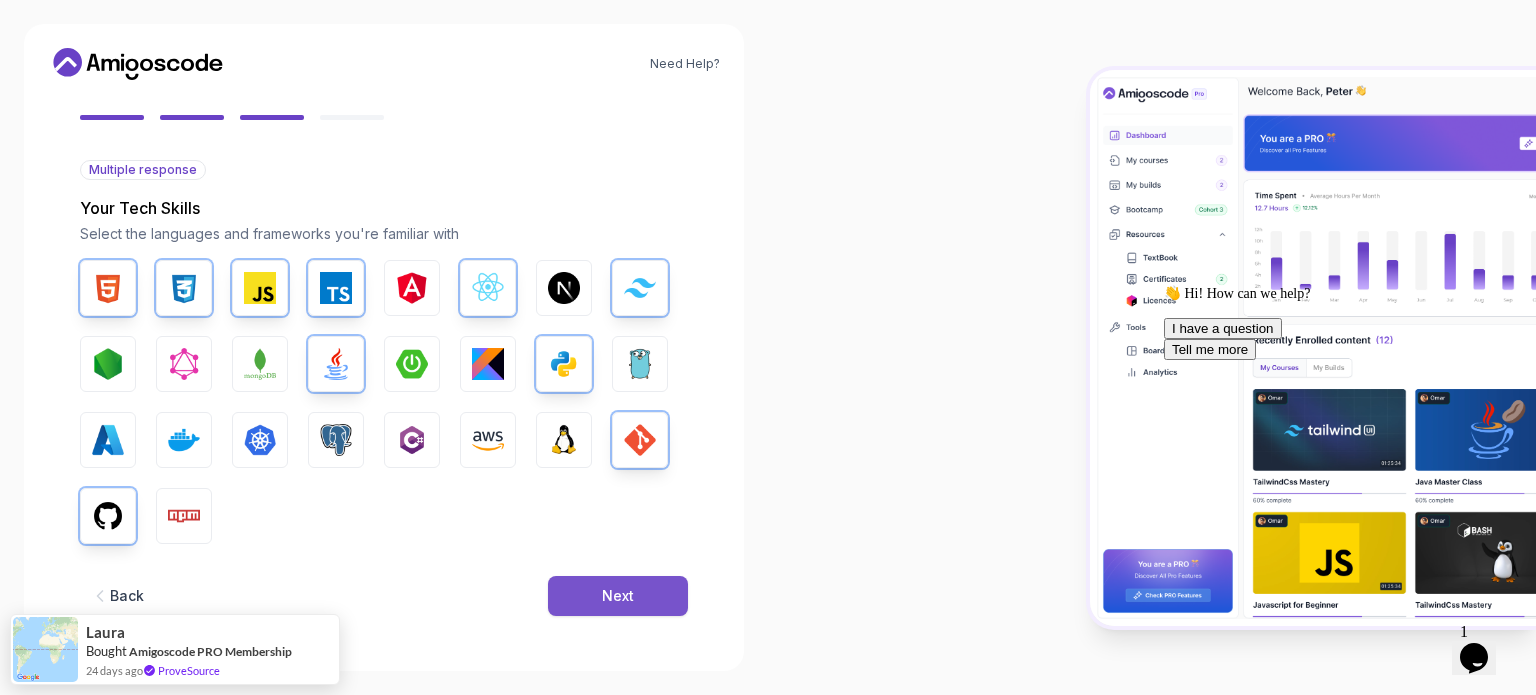 click on "Next" at bounding box center (618, 596) 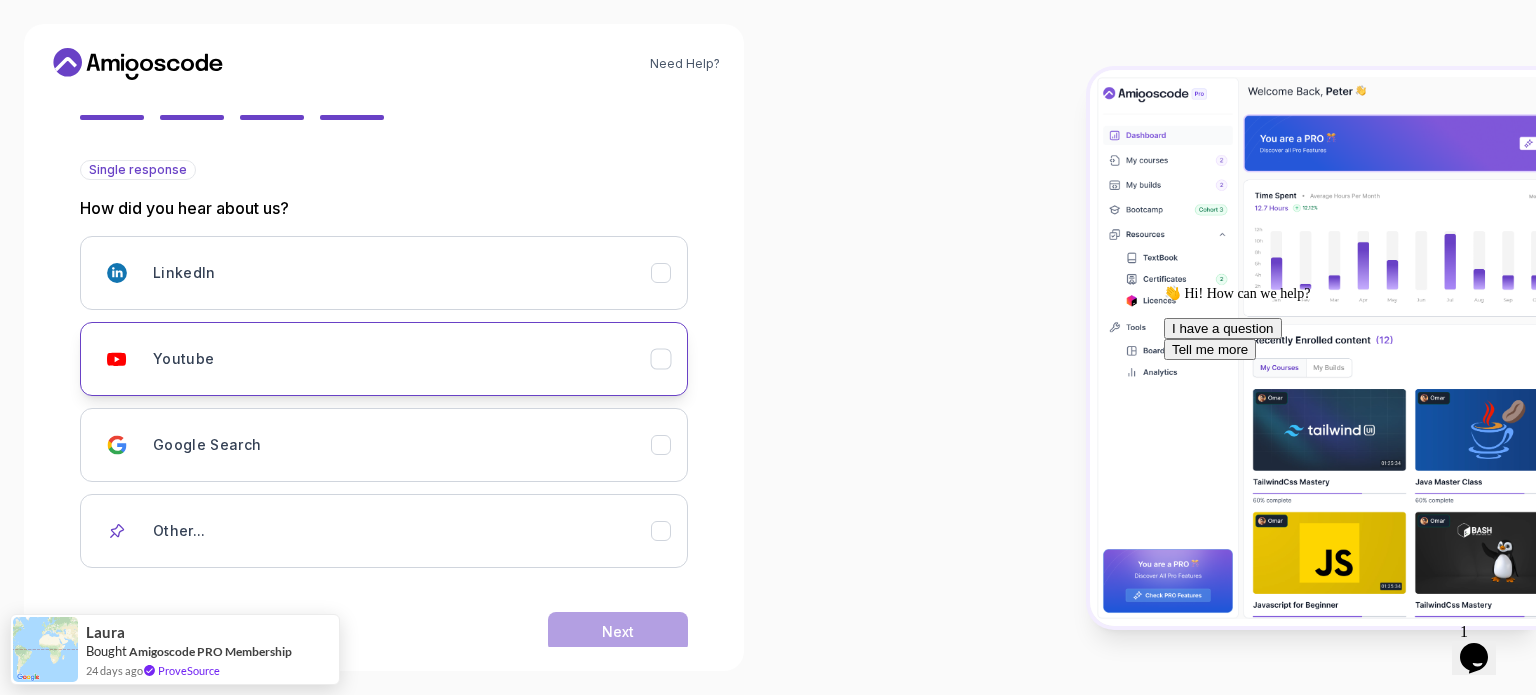 click on "Youtube" at bounding box center (402, 359) 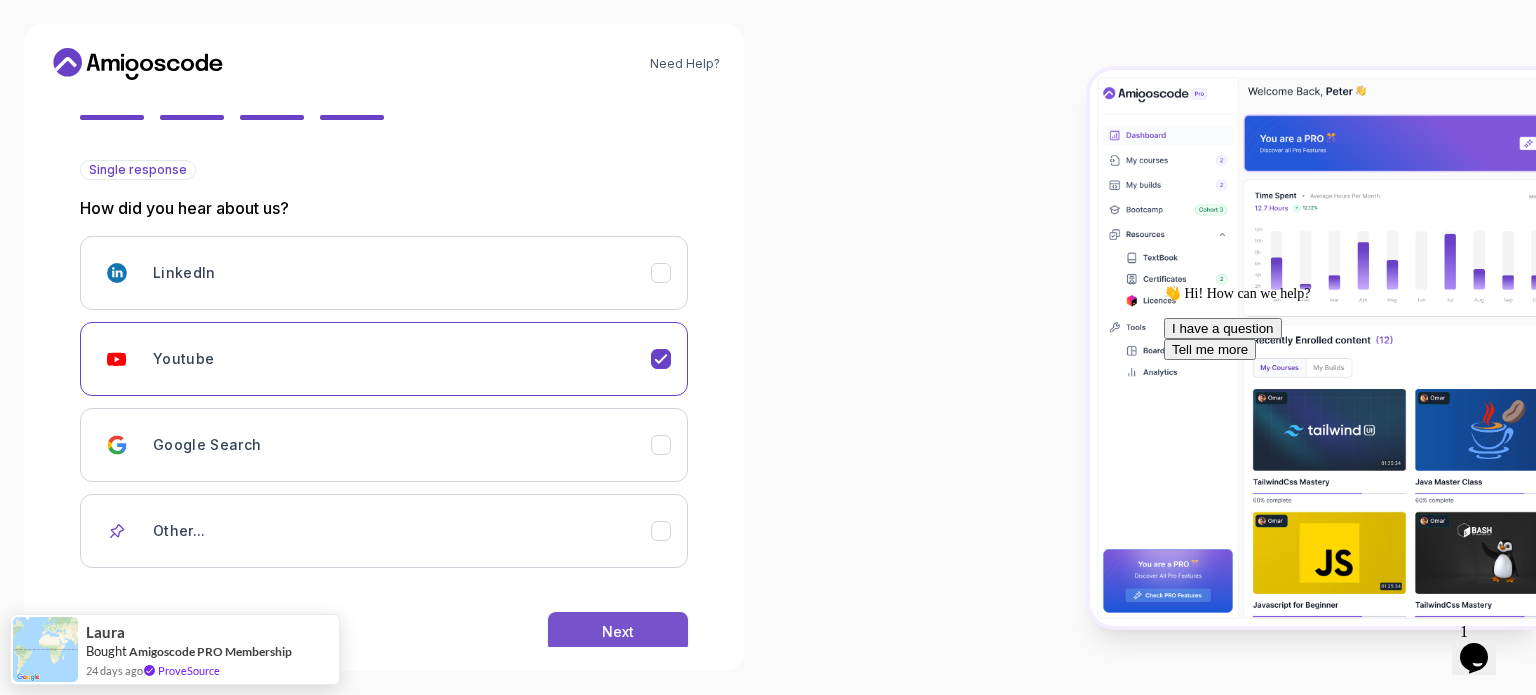 click on "Next" at bounding box center (618, 632) 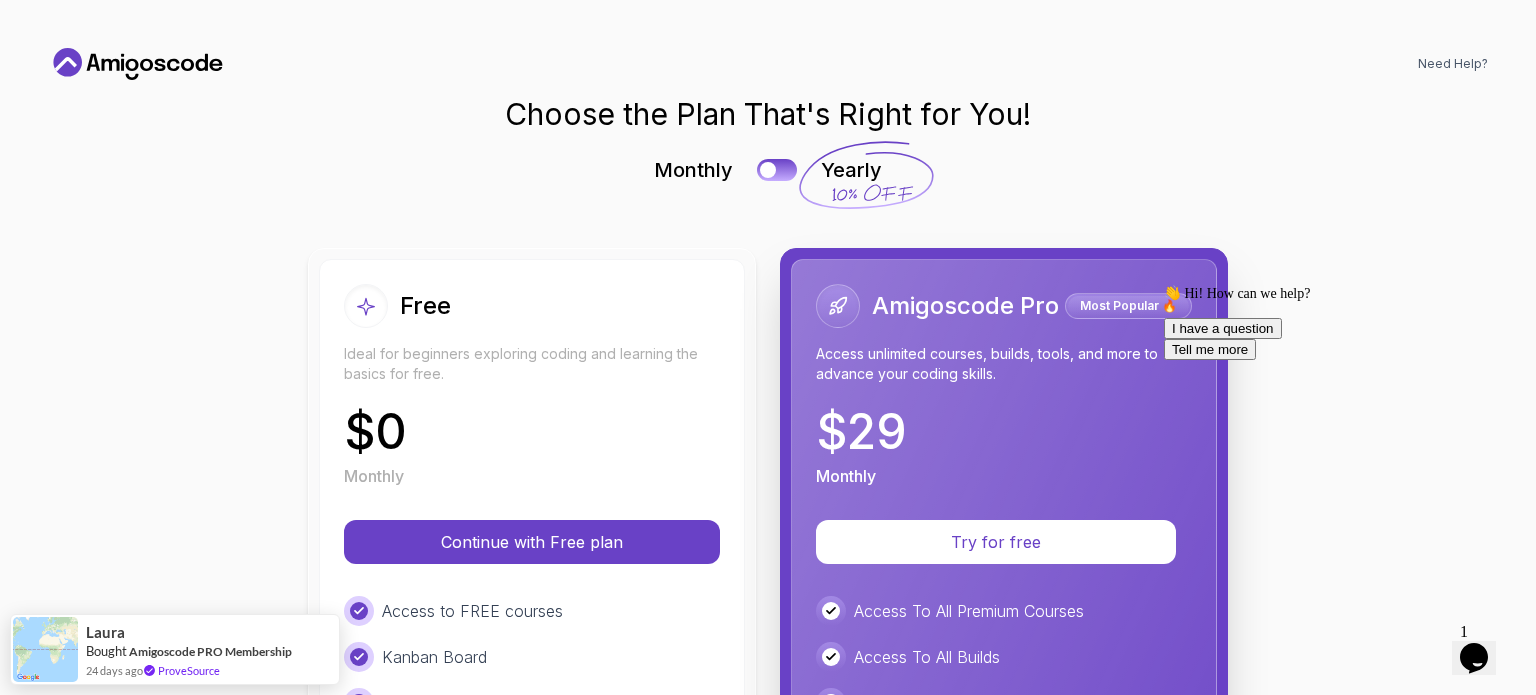 scroll, scrollTop: 0, scrollLeft: 0, axis: both 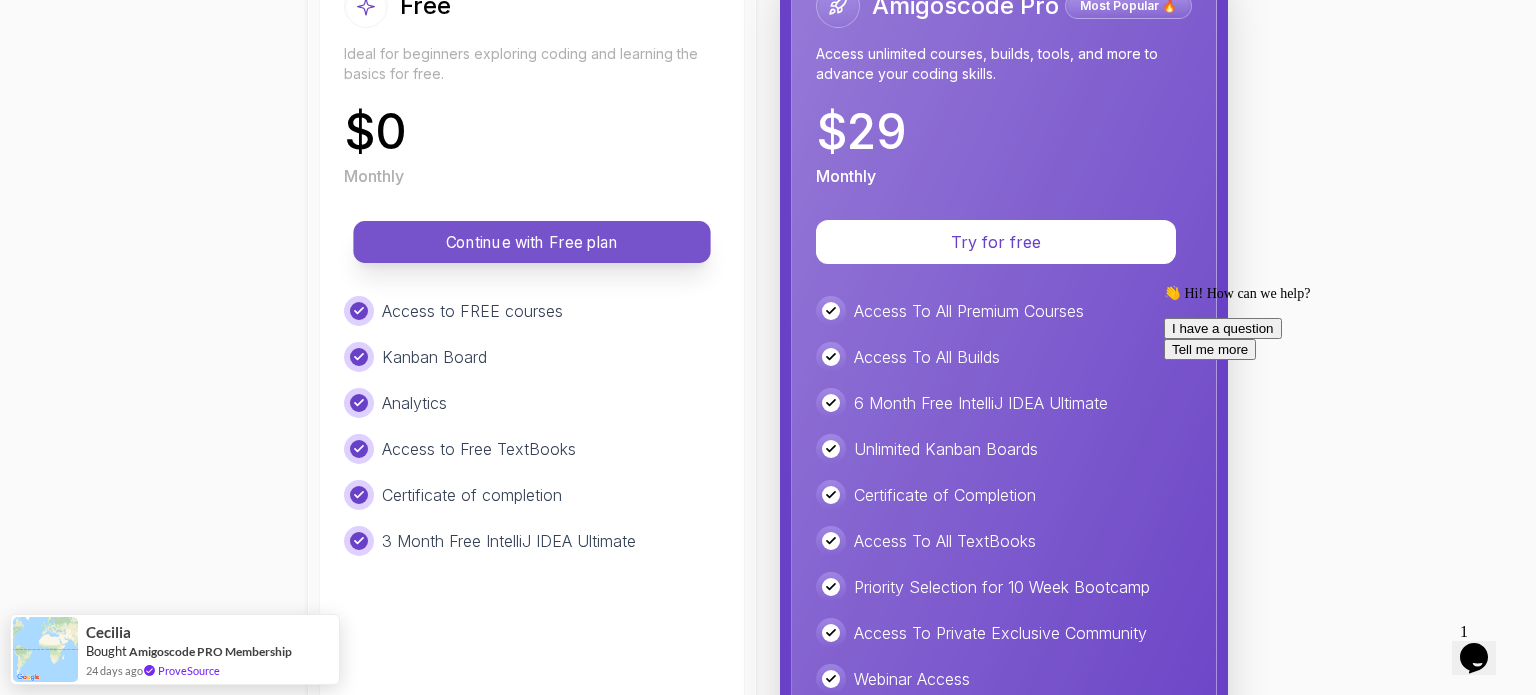 click on "Continue with Free plan" at bounding box center (532, 242) 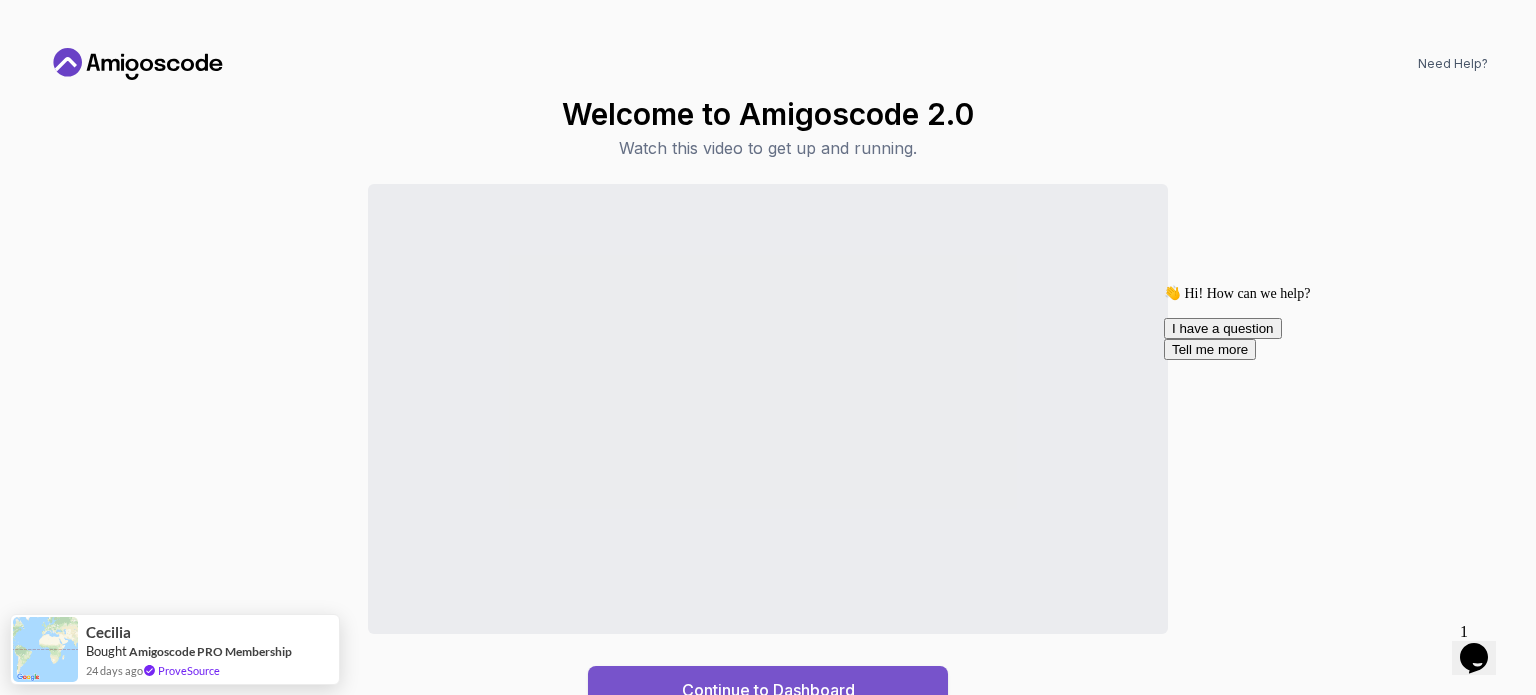click on "Continue to Dashboard" at bounding box center (768, 690) 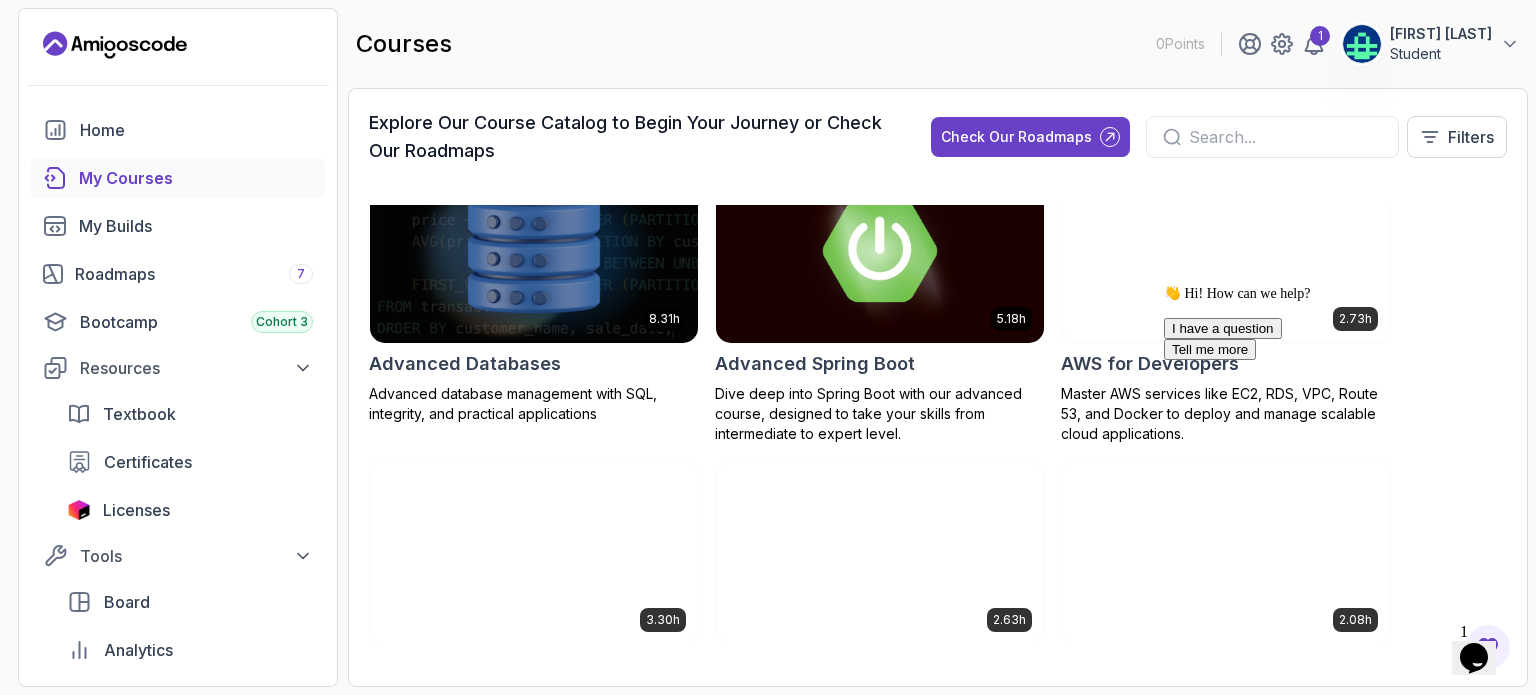 scroll, scrollTop: 0, scrollLeft: 0, axis: both 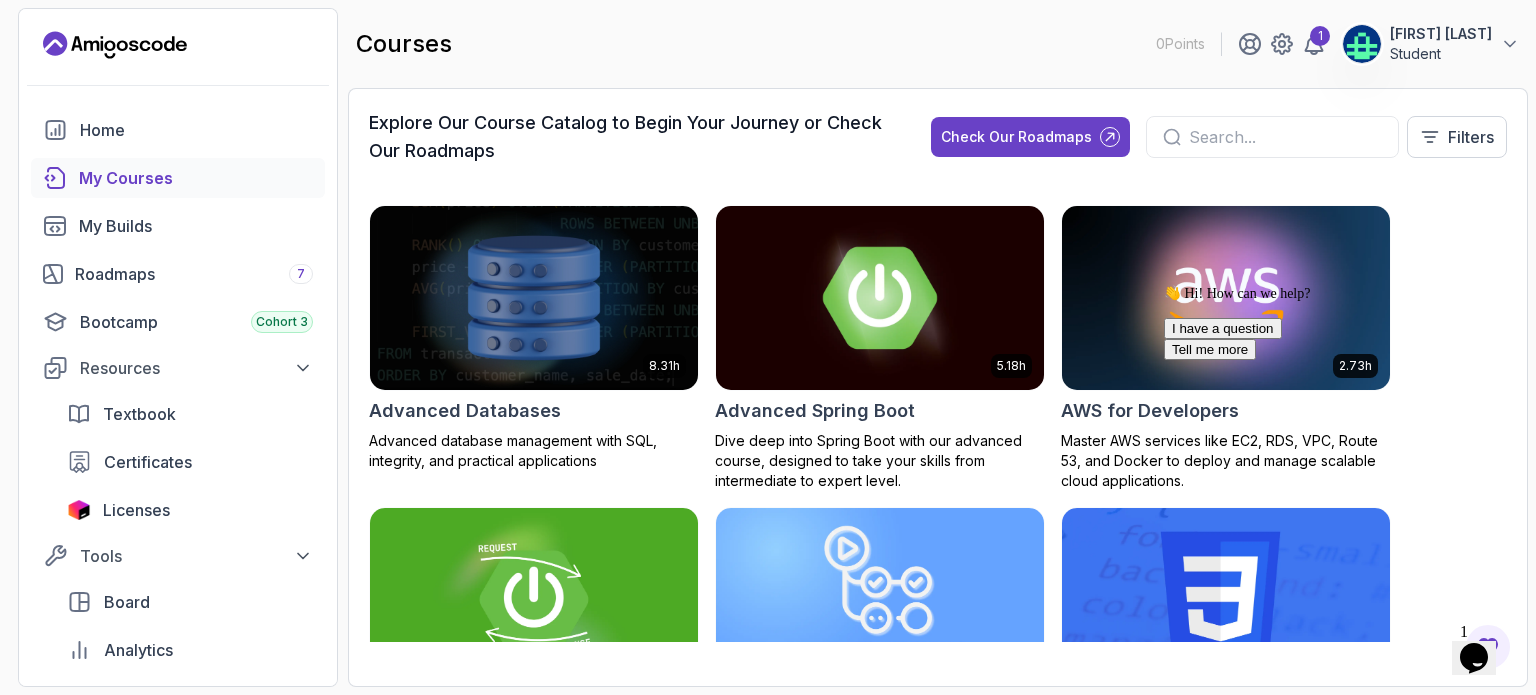 click at bounding box center (880, 297) 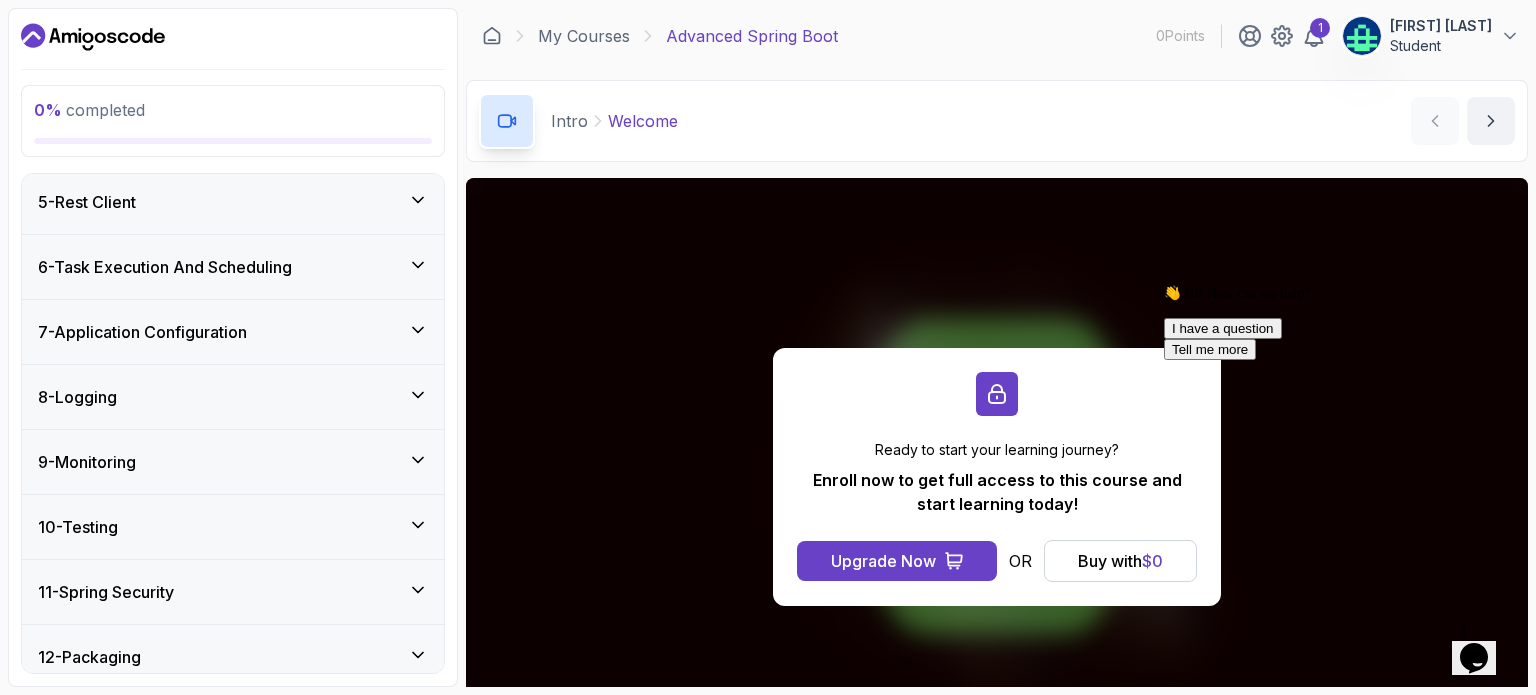 scroll, scrollTop: 593, scrollLeft: 0, axis: vertical 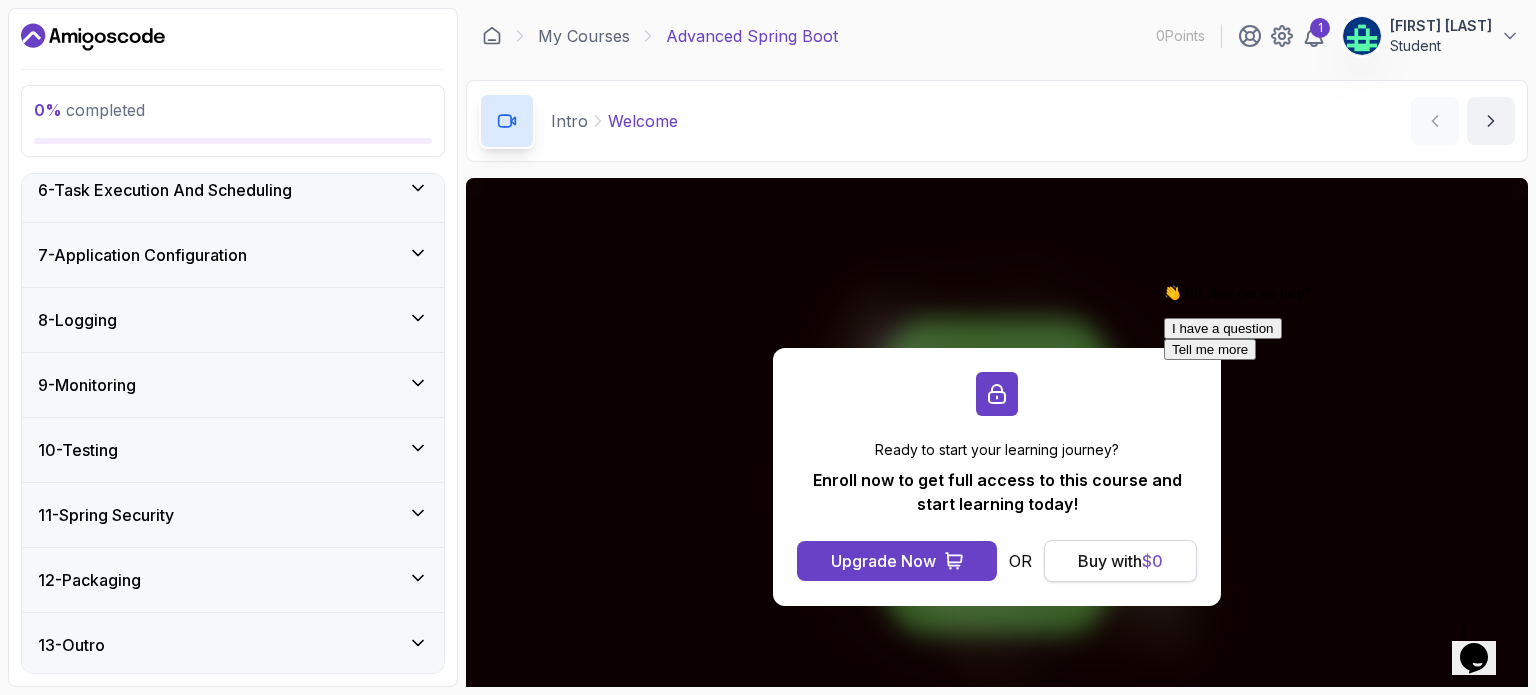 click on "Buy with  $ 0" at bounding box center (1120, 561) 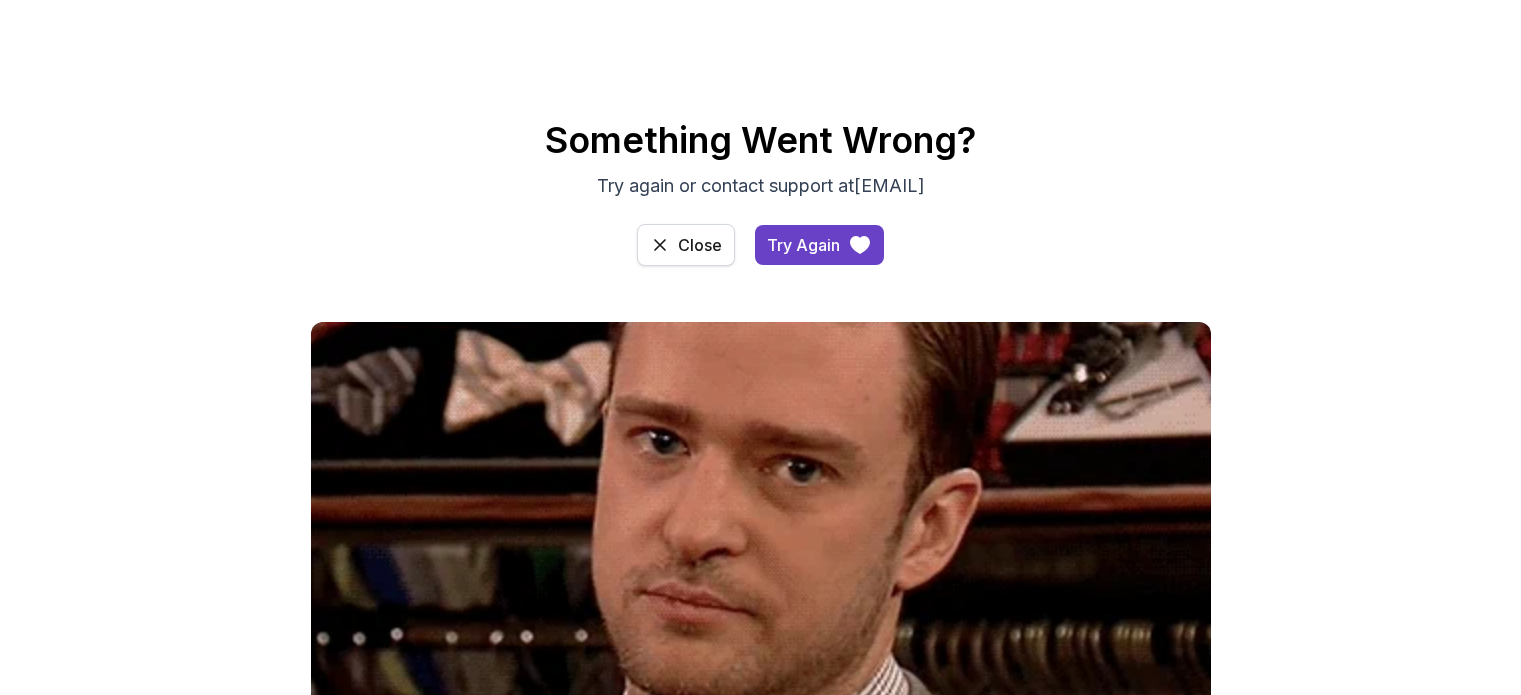 scroll, scrollTop: 0, scrollLeft: 0, axis: both 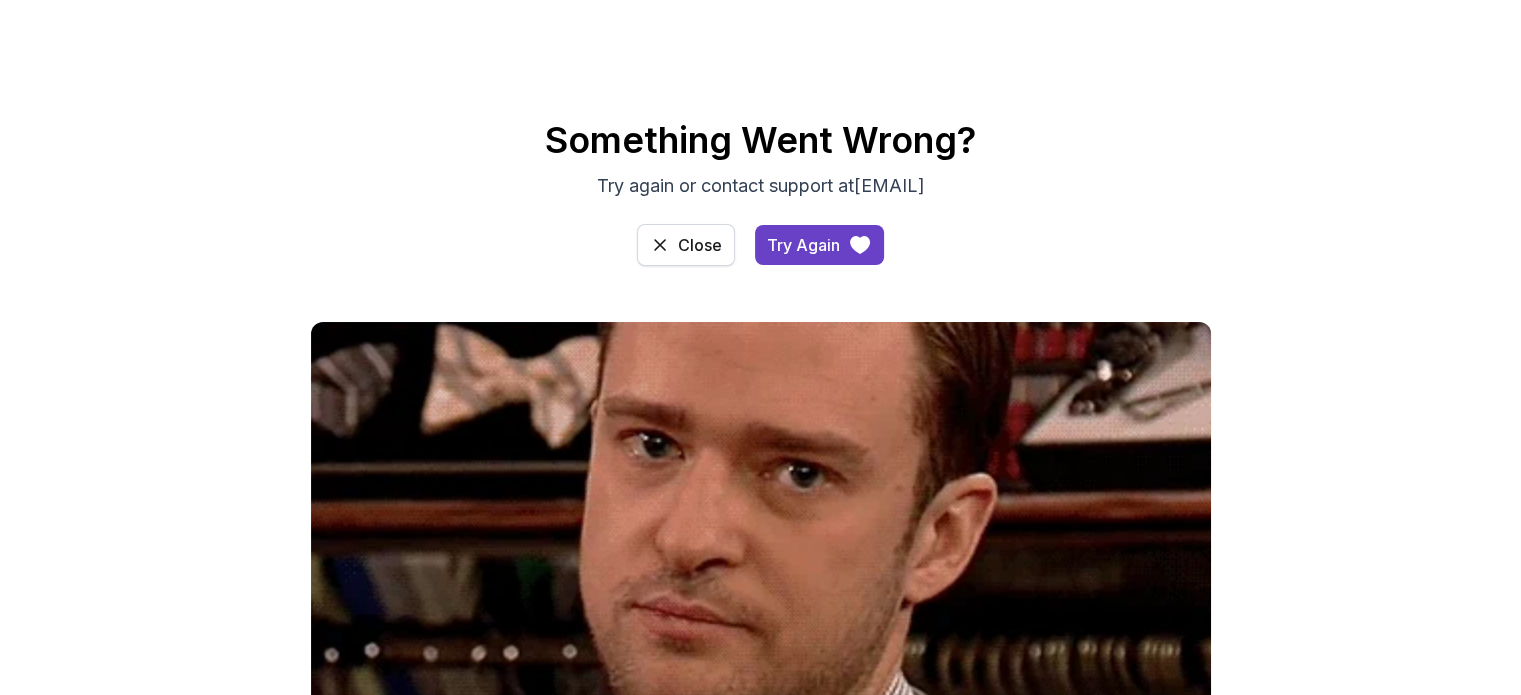 click 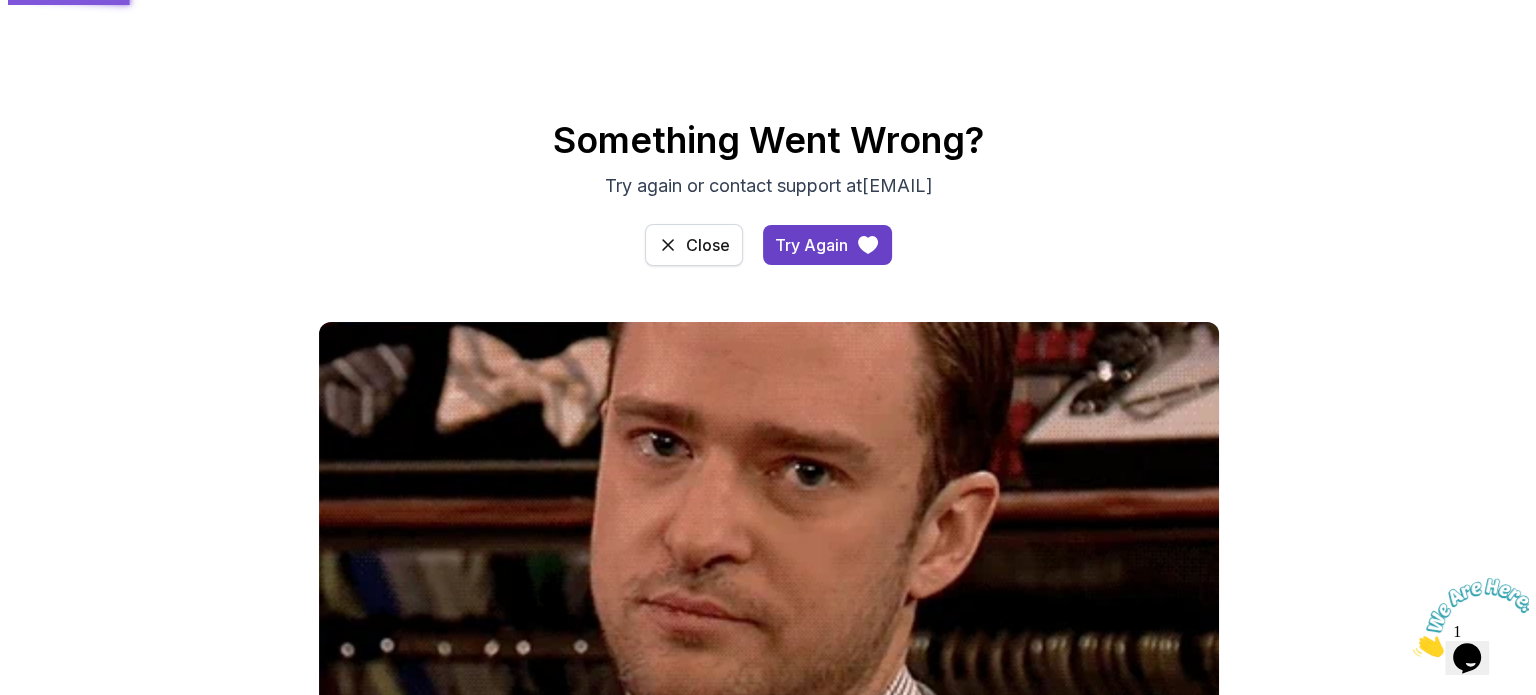scroll, scrollTop: 0, scrollLeft: 0, axis: both 